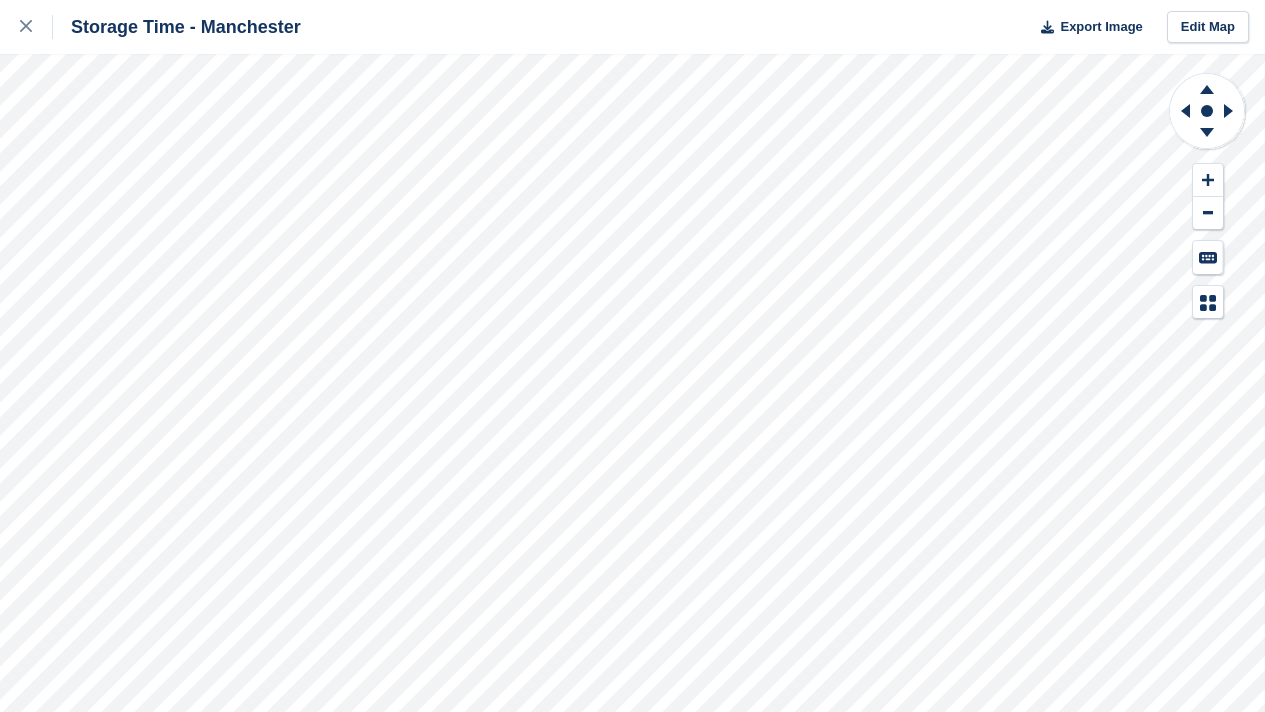 scroll, scrollTop: 0, scrollLeft: 0, axis: both 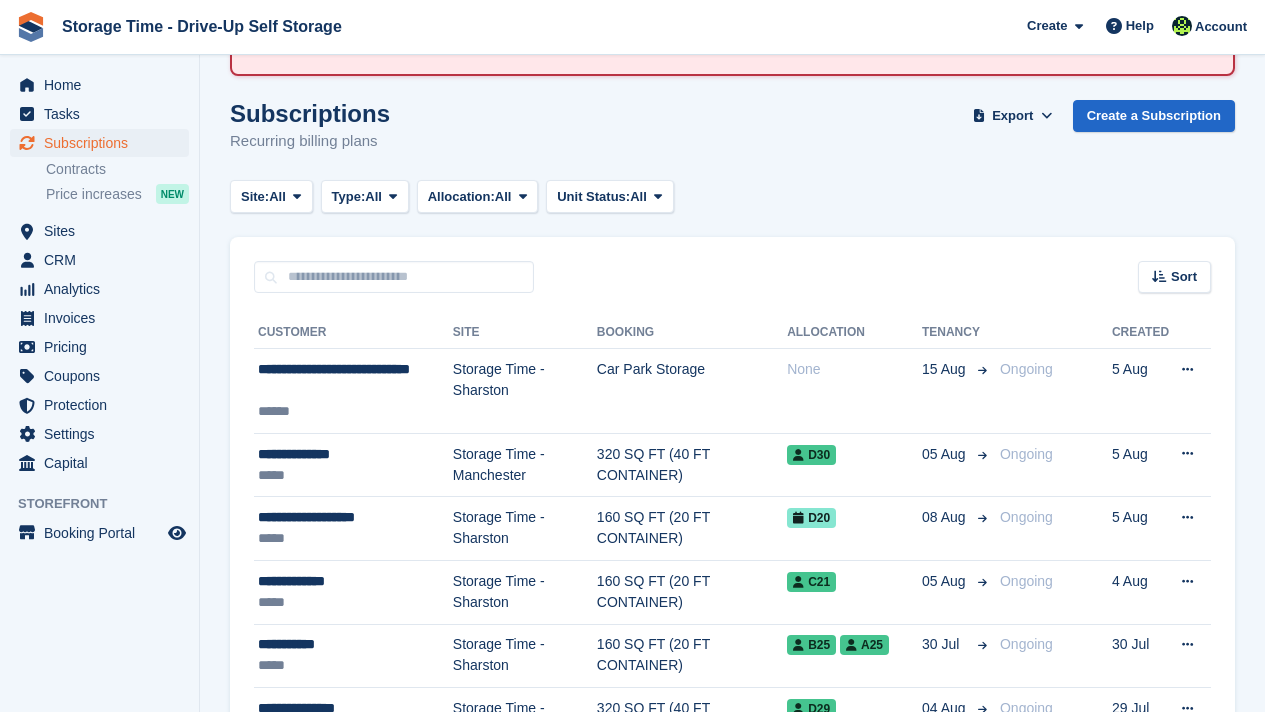 click on "Sort
Sort by
Customer name
Date created
Move in date
Move out date
Created (oldest first)
Created (newest first)" at bounding box center [732, 265] 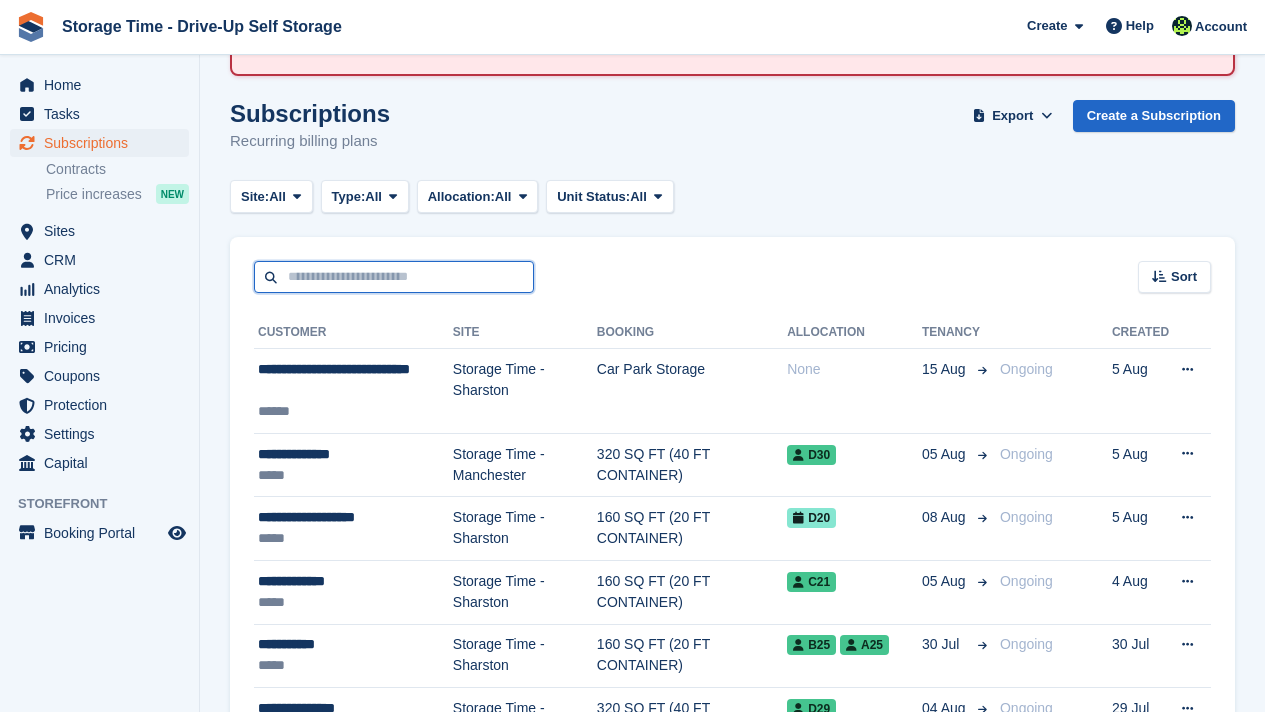 click at bounding box center [394, 277] 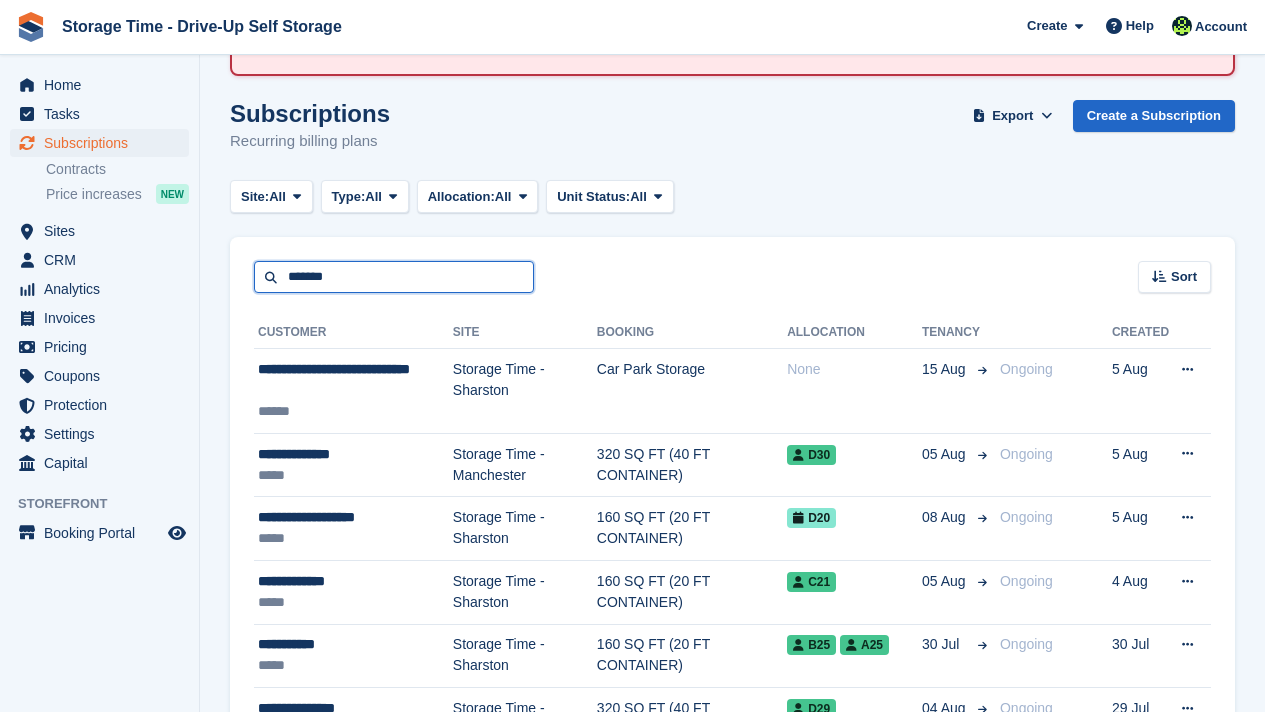 type on "******" 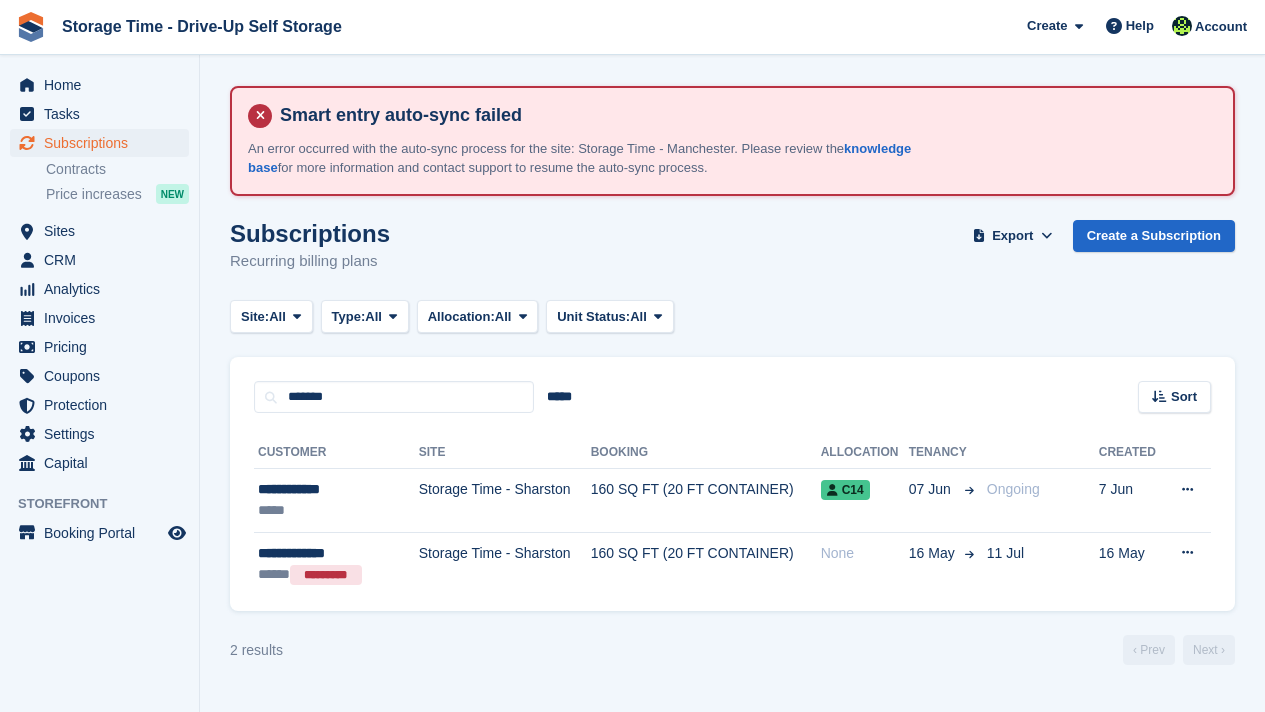 scroll, scrollTop: 0, scrollLeft: 0, axis: both 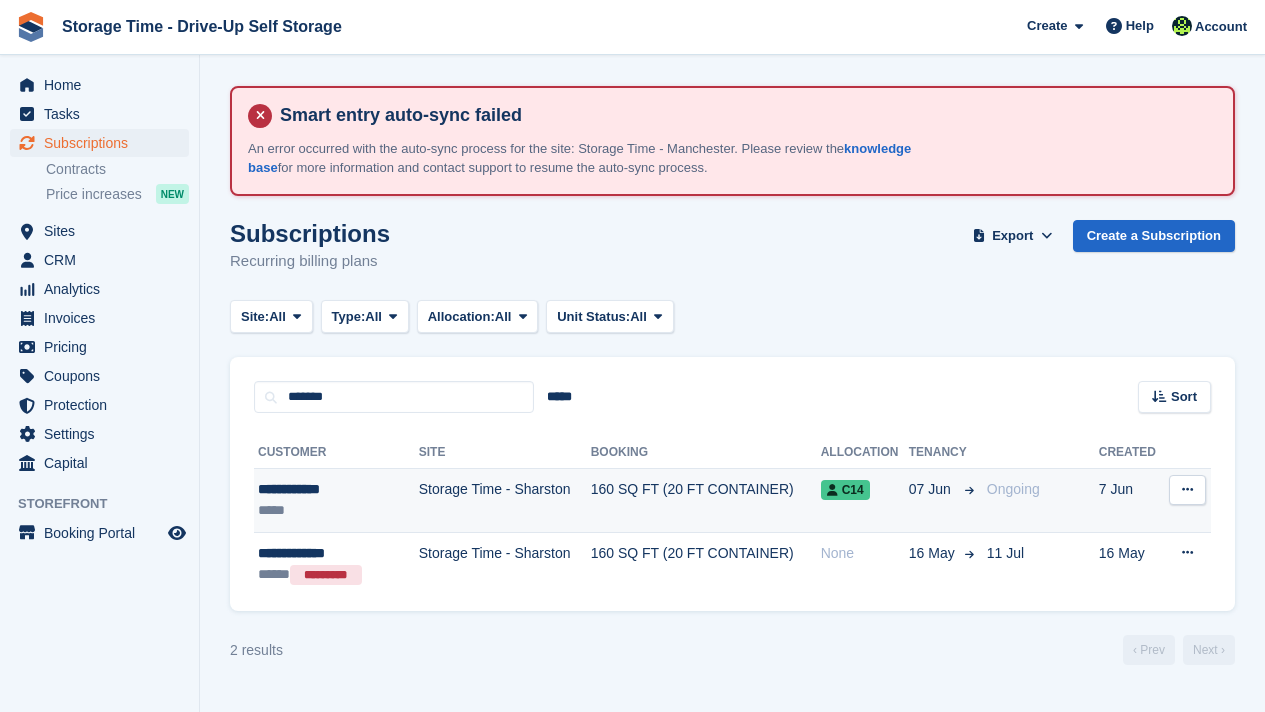 click on "Storage Time - Sharston" at bounding box center (505, 501) 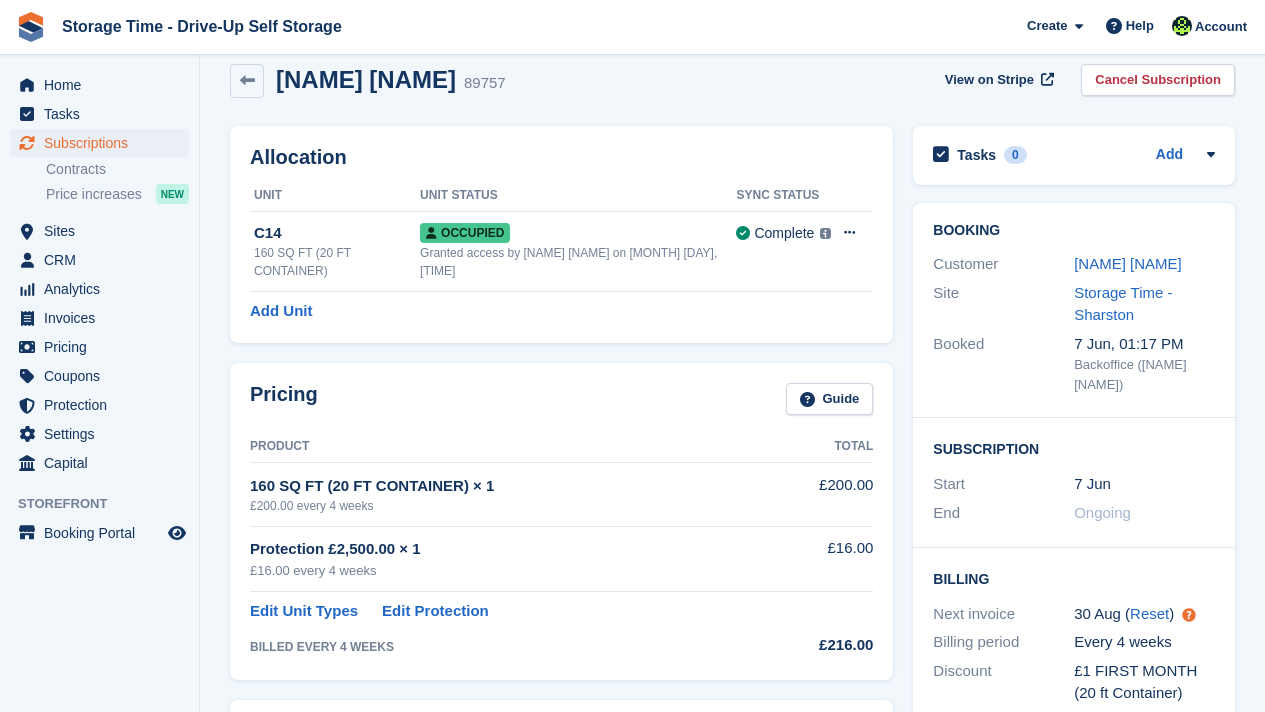 scroll, scrollTop: 160, scrollLeft: 0, axis: vertical 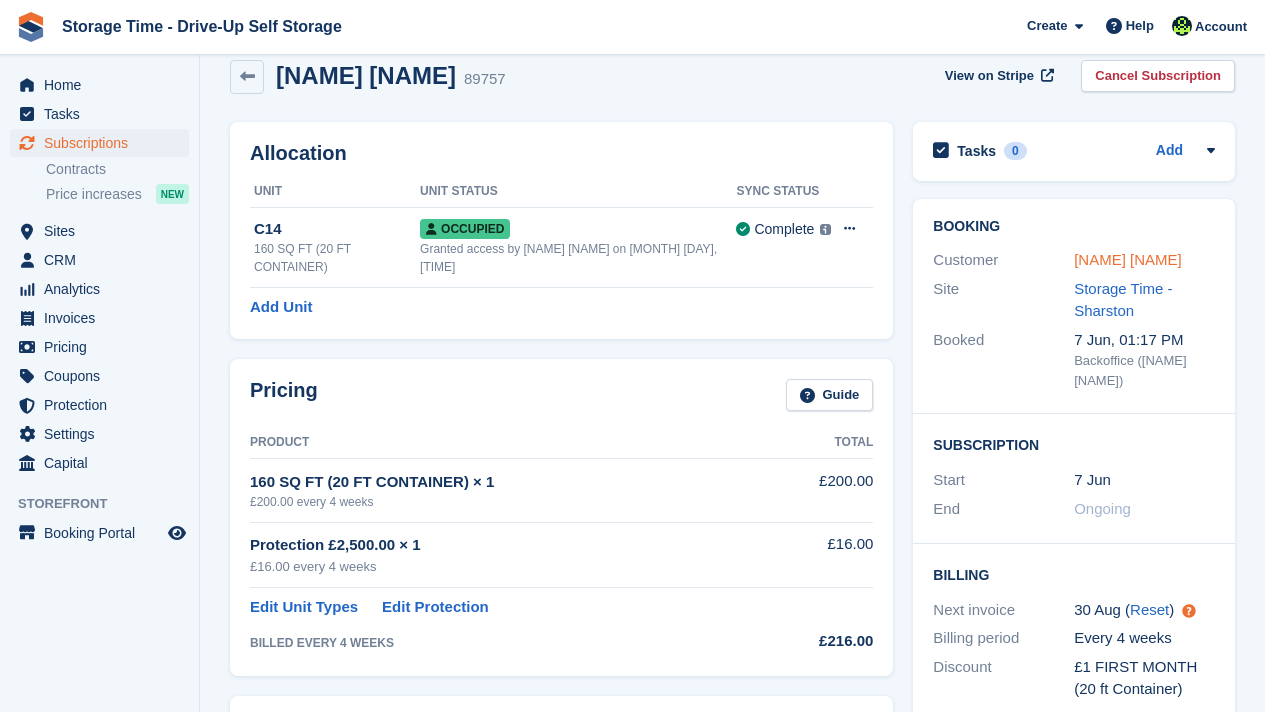 click on "[FIRST] [LAST]" at bounding box center (1128, 259) 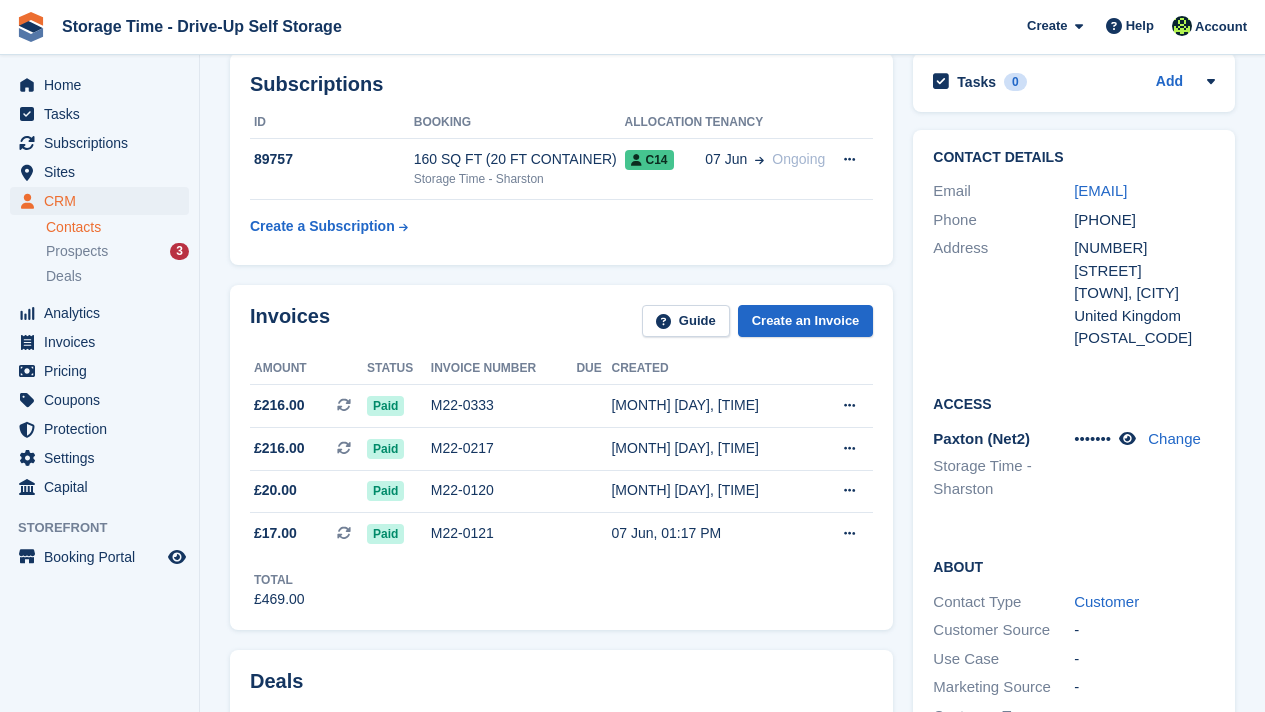 scroll, scrollTop: 200, scrollLeft: 0, axis: vertical 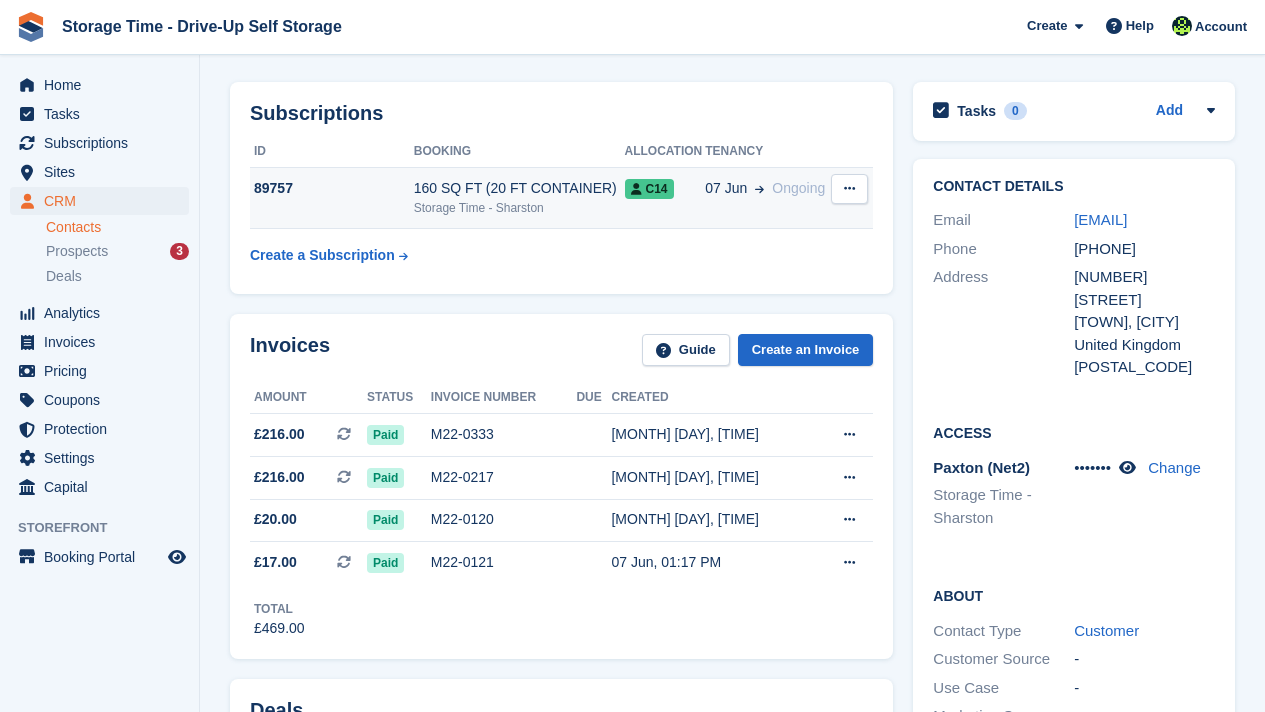 click on "160 SQ FT (20 FT CONTAINER)" at bounding box center (519, 188) 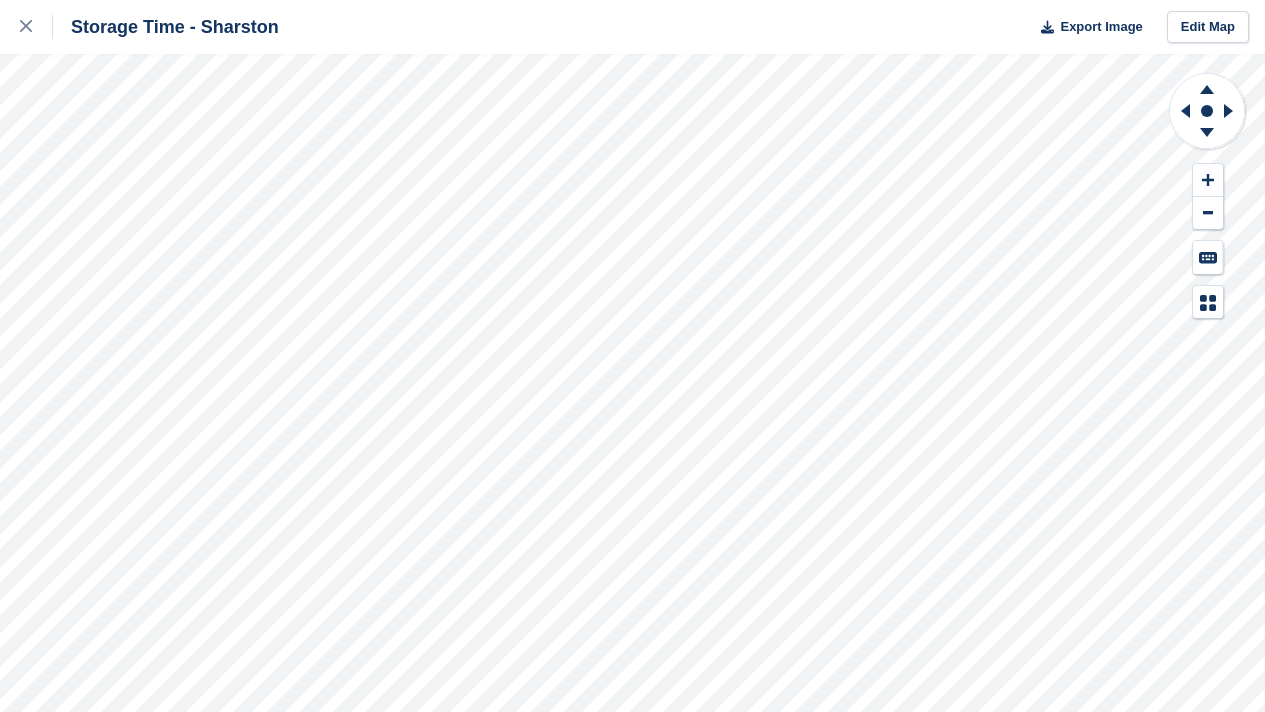 scroll, scrollTop: 0, scrollLeft: 0, axis: both 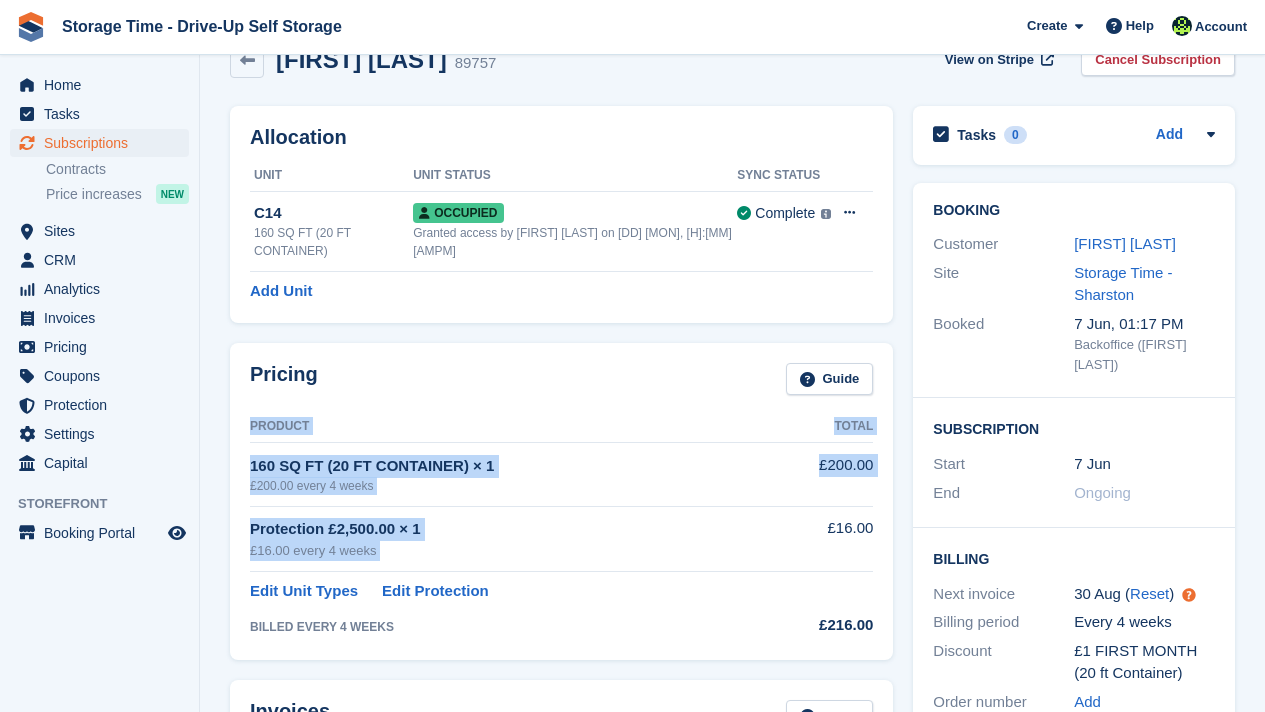 drag, startPoint x: 807, startPoint y: 515, endPoint x: 872, endPoint y: 517, distance: 65.03076 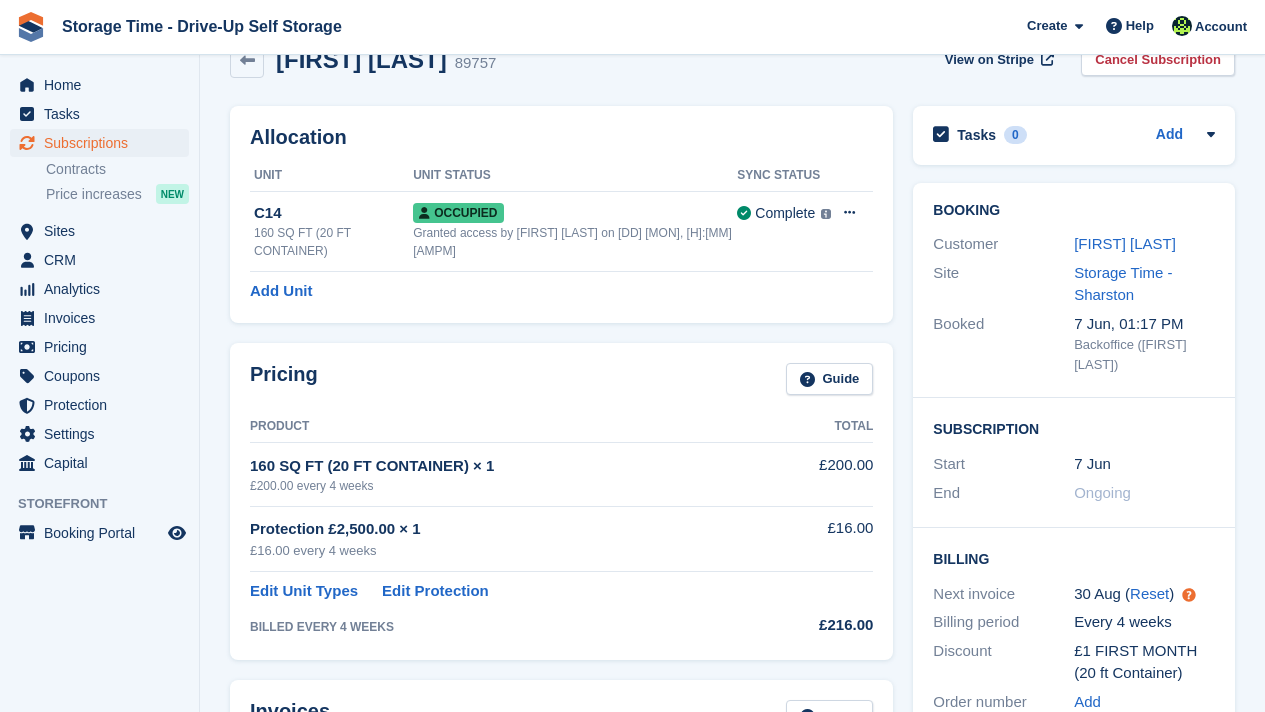 click on "Product" at bounding box center [505, 427] 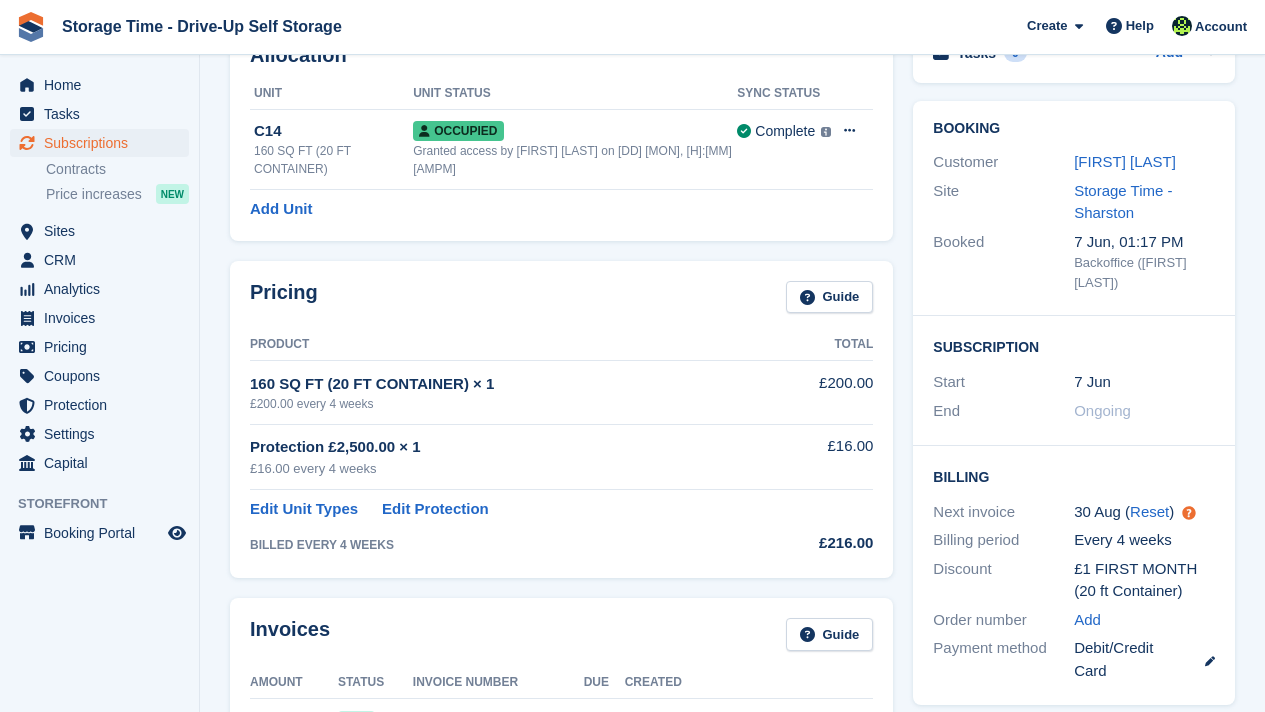 scroll, scrollTop: 256, scrollLeft: 0, axis: vertical 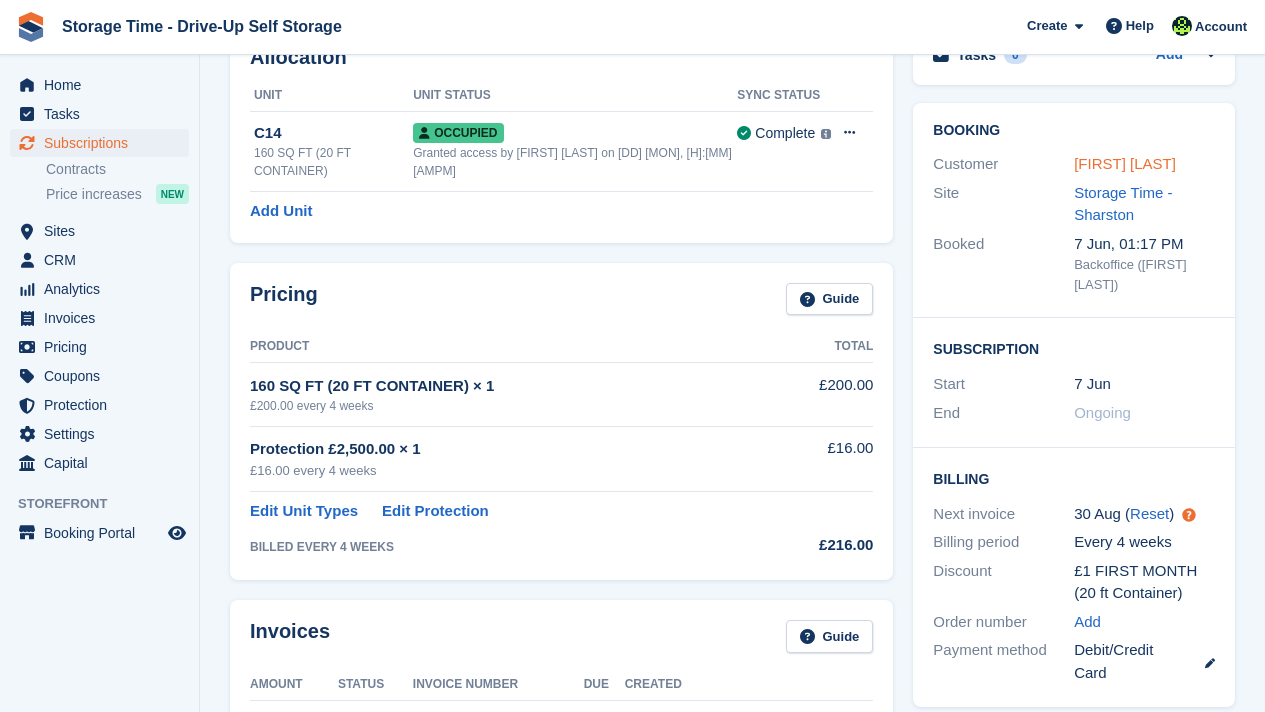 click on "Daniel Wilke" at bounding box center (1125, 163) 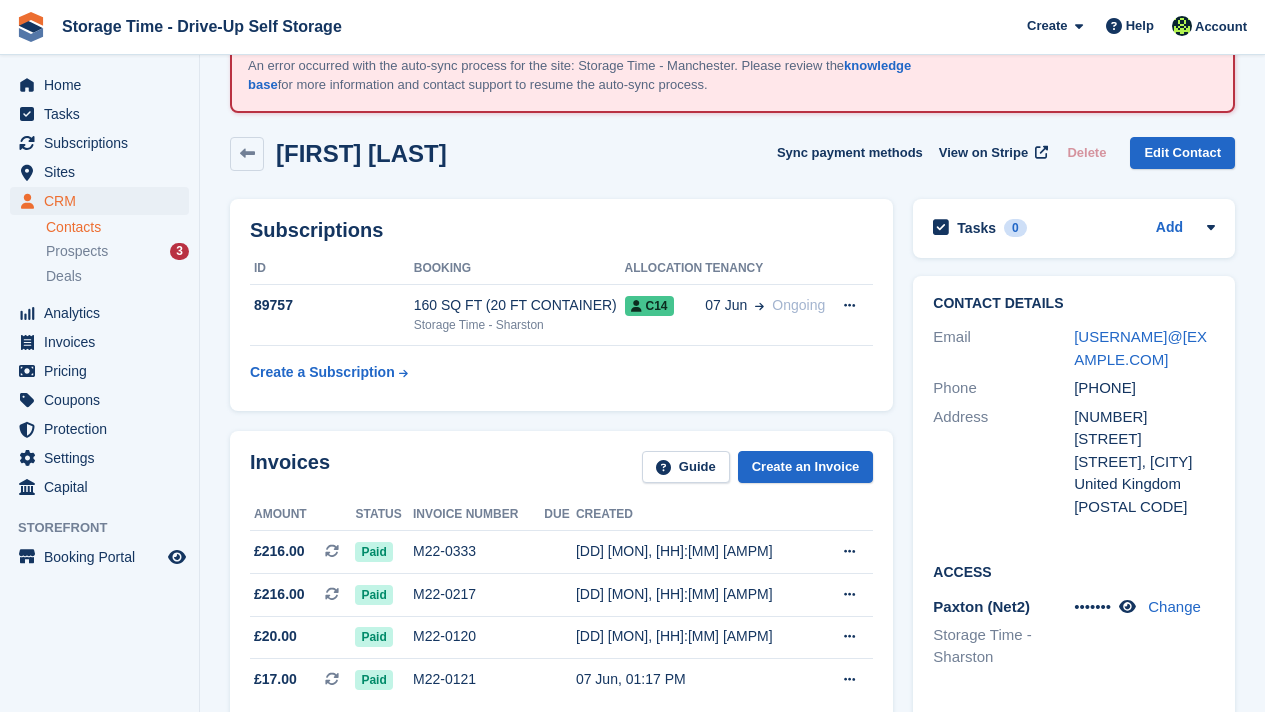 scroll, scrollTop: 80, scrollLeft: 0, axis: vertical 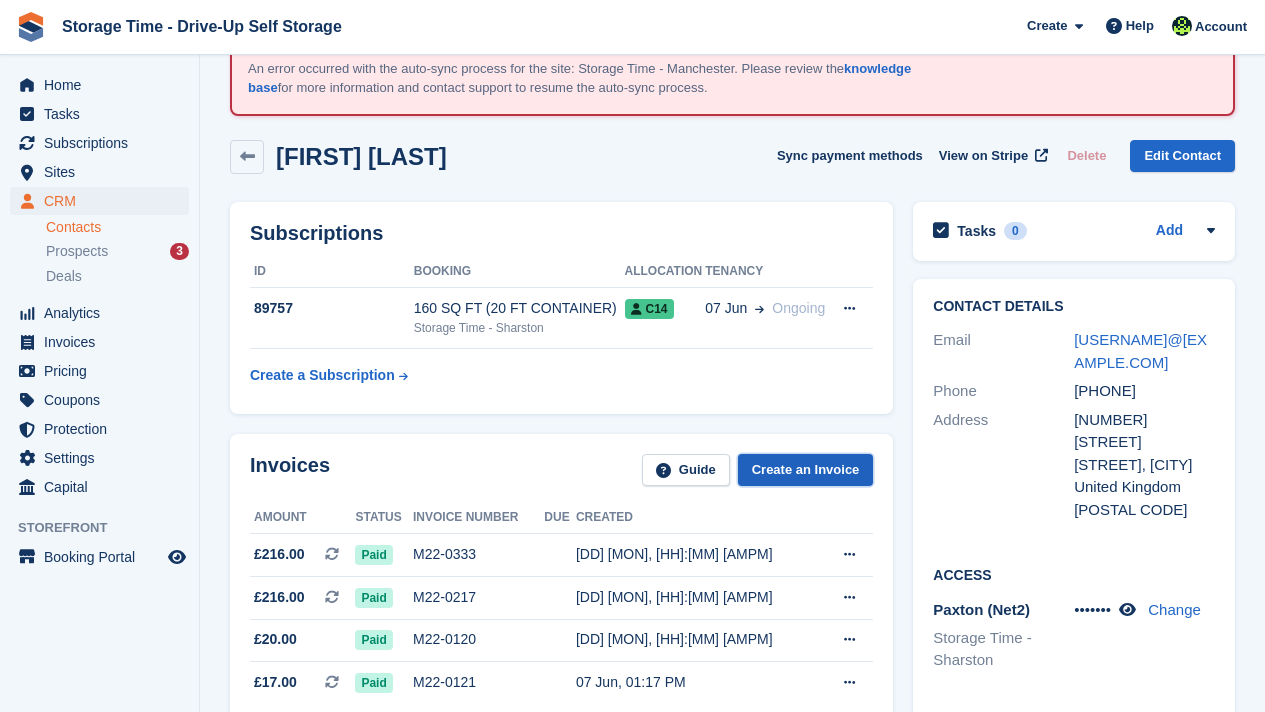 click on "Create an Invoice" at bounding box center [806, 470] 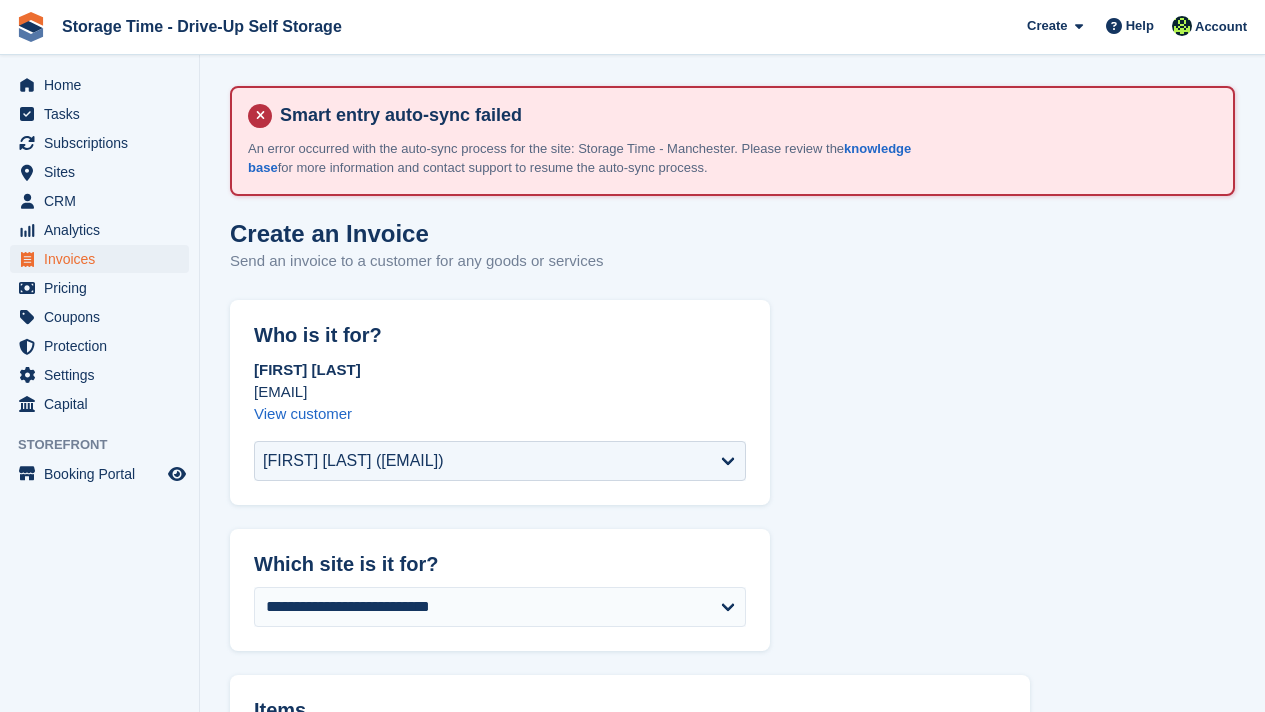 scroll, scrollTop: 0, scrollLeft: 0, axis: both 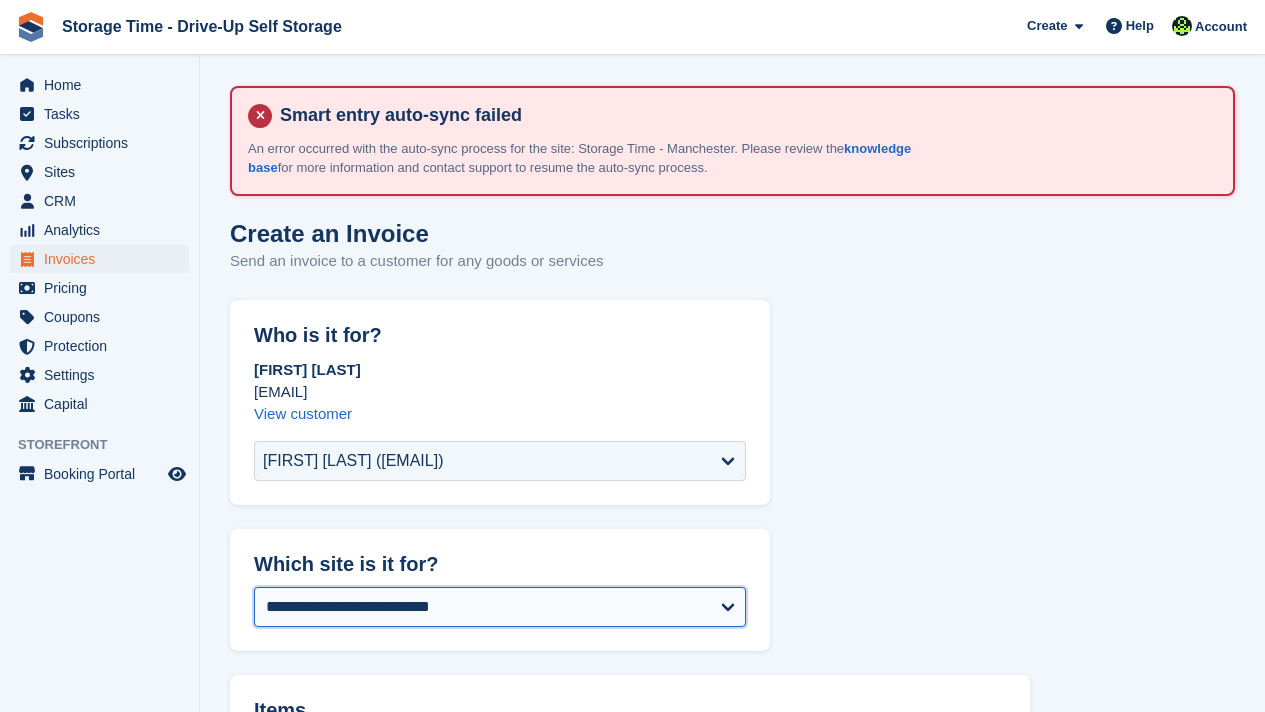 click on "**********" at bounding box center (500, 607) 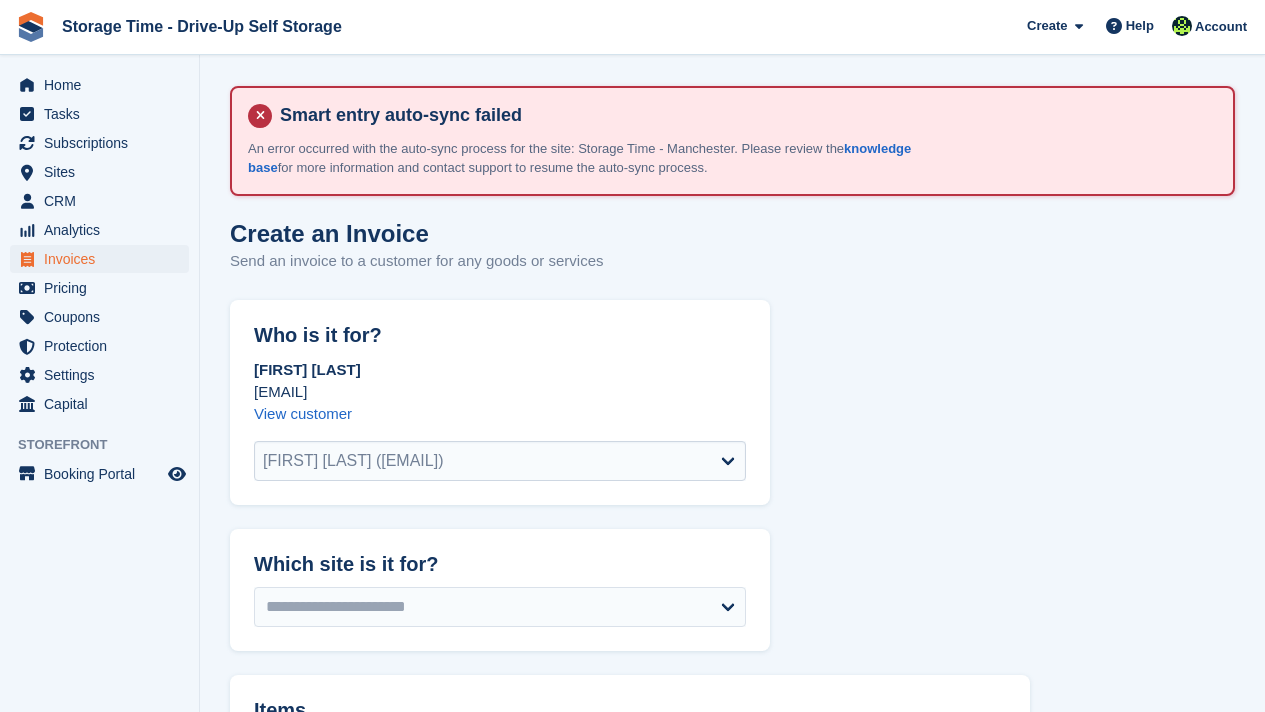 click on "**********" at bounding box center (732, 958) 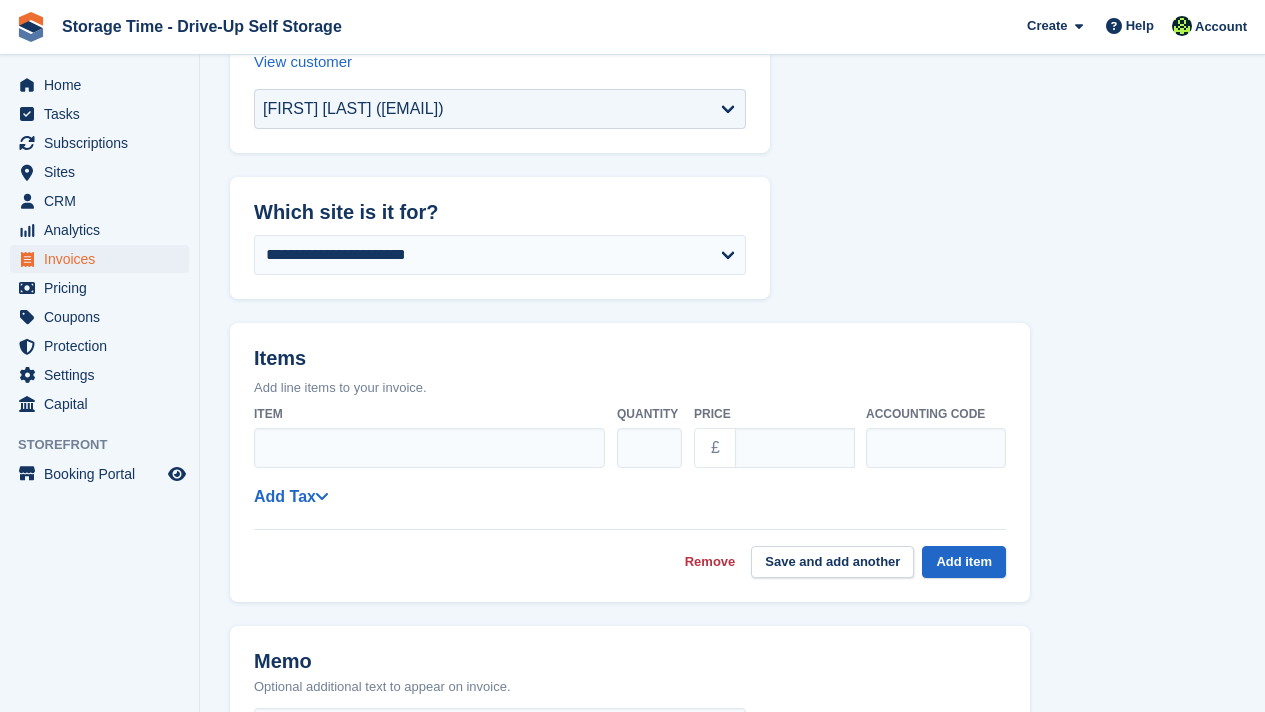 scroll, scrollTop: 360, scrollLeft: 0, axis: vertical 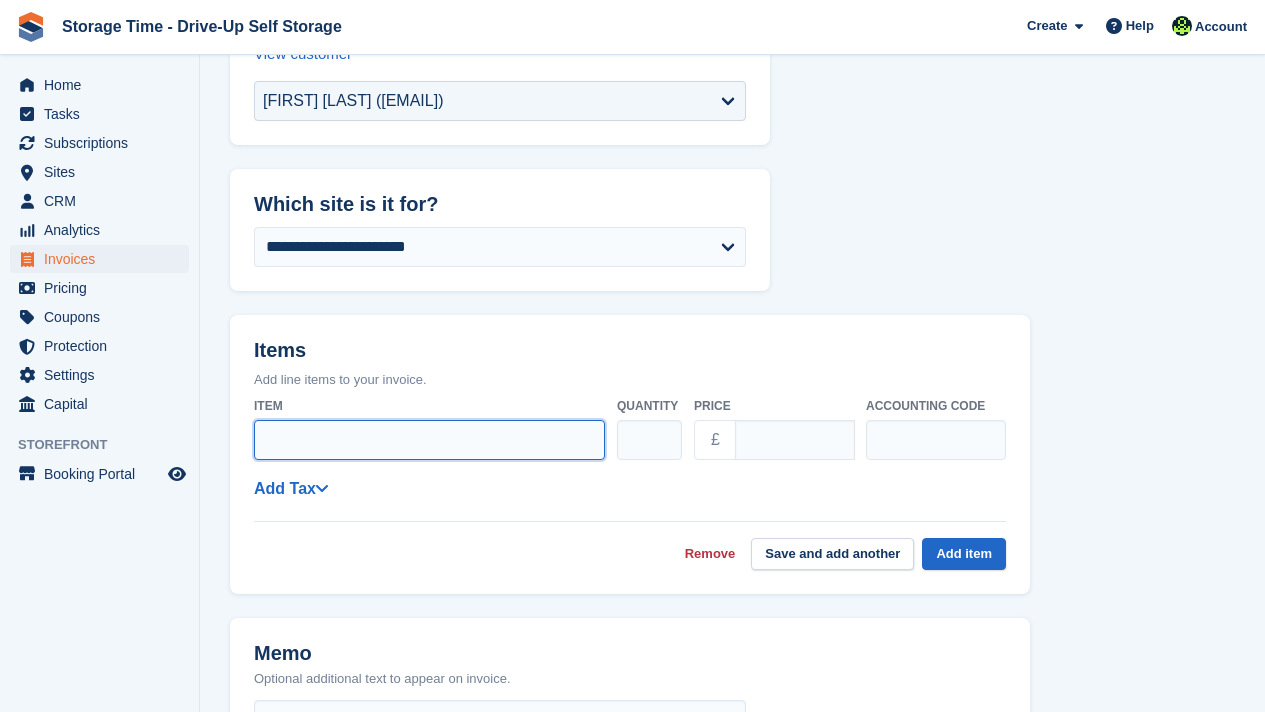 click on "Item" at bounding box center (429, 440) 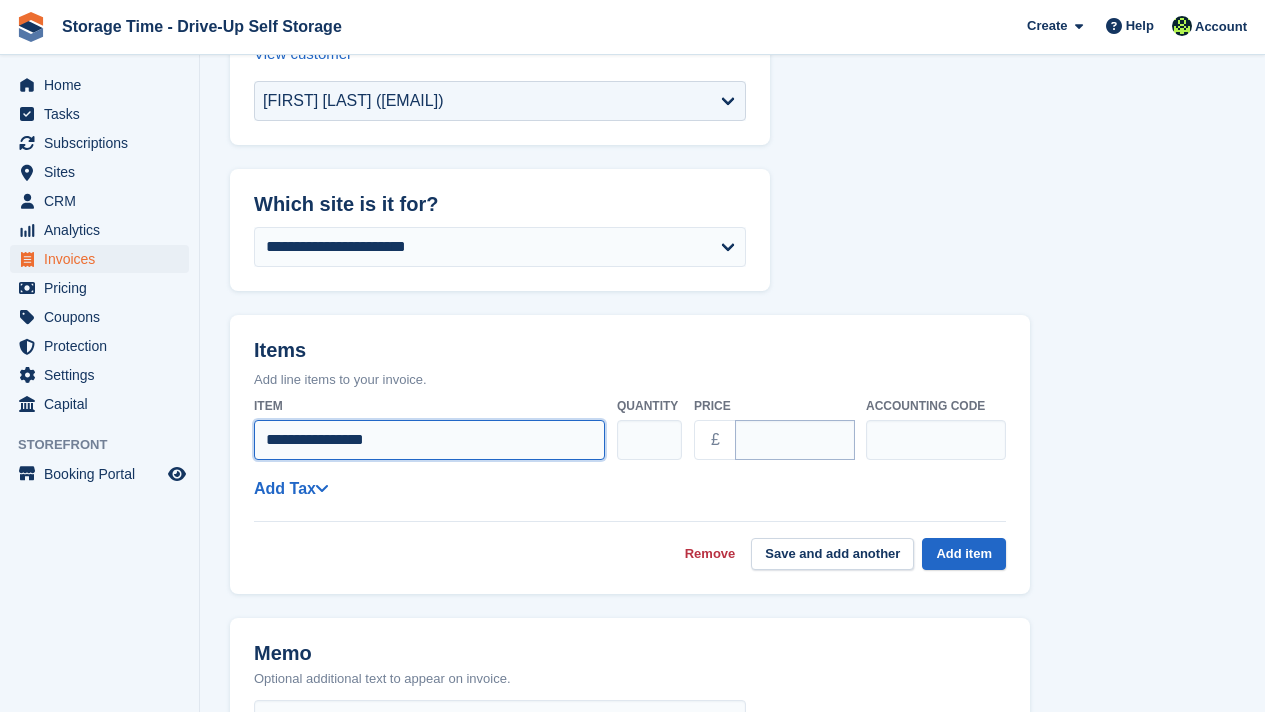 type on "**********" 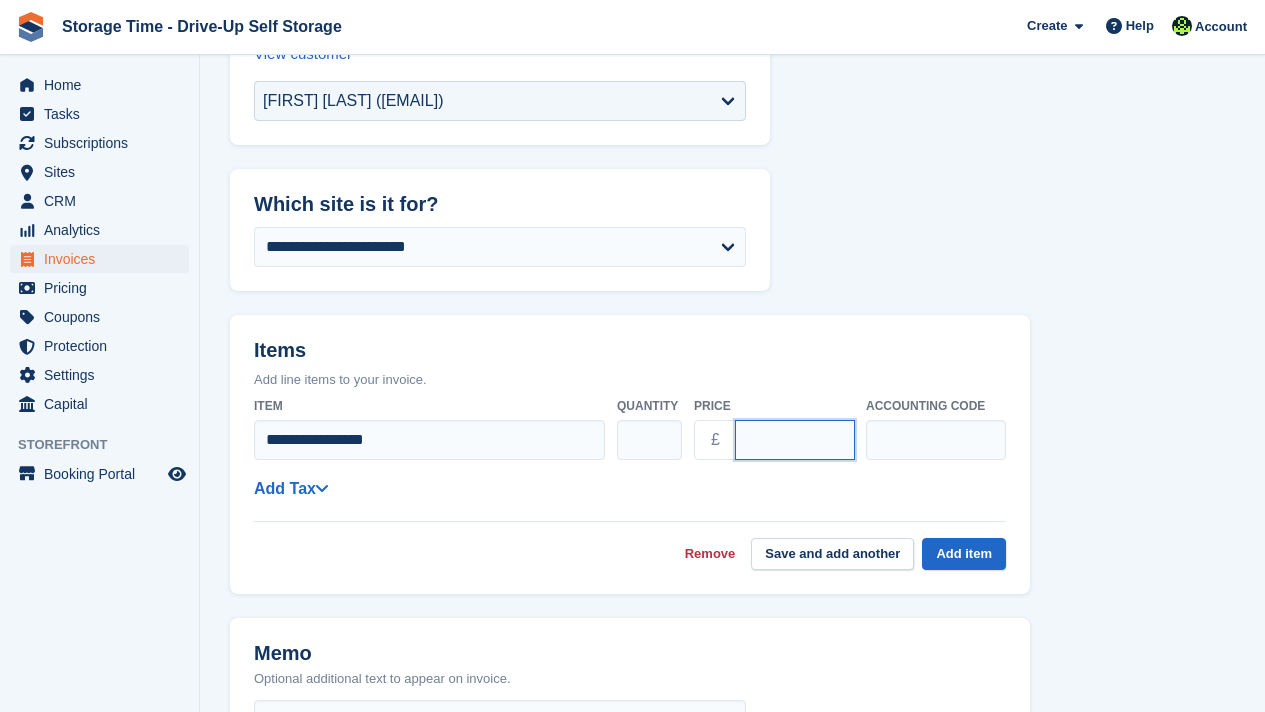 drag, startPoint x: 794, startPoint y: 449, endPoint x: 690, endPoint y: 446, distance: 104.04326 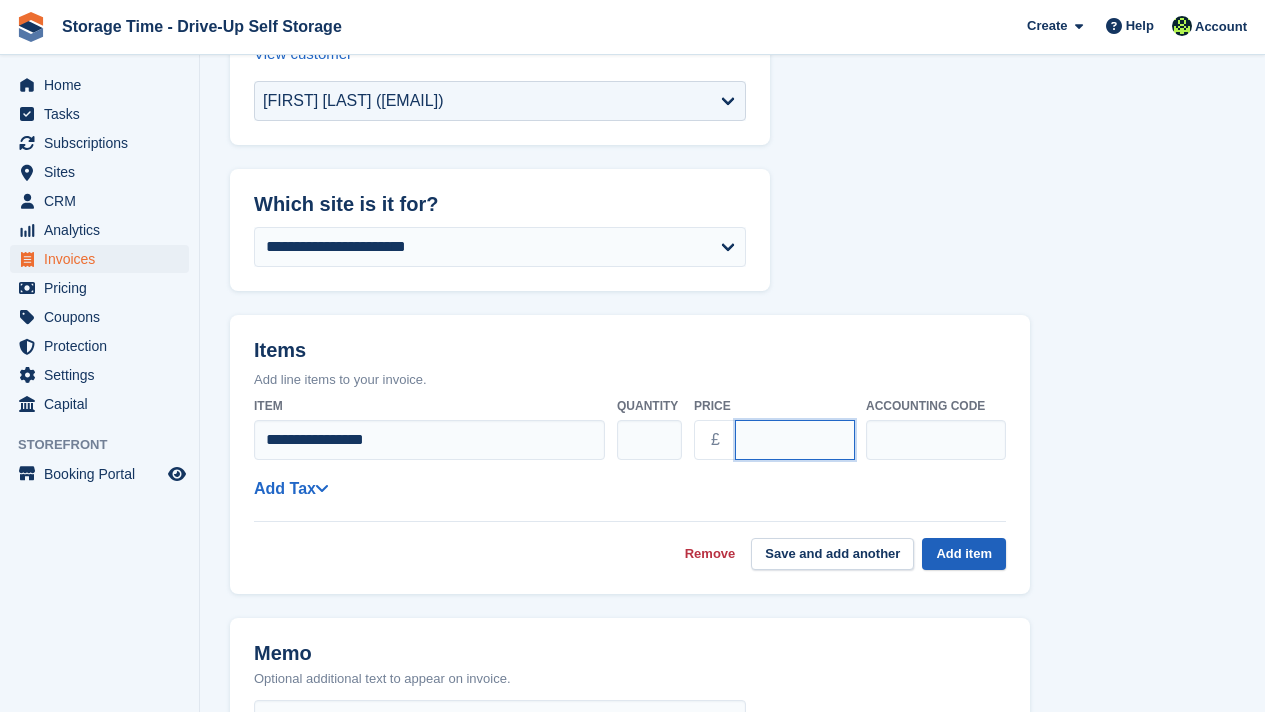 type on "***" 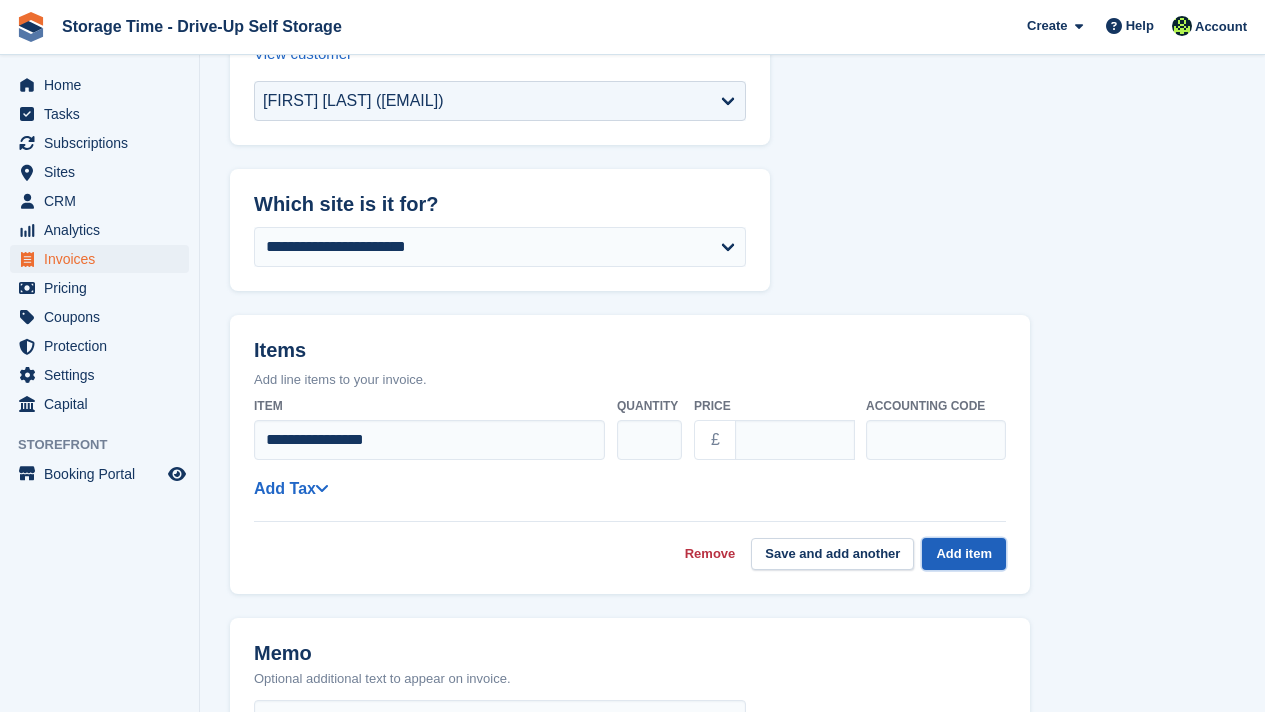 click on "Add item" at bounding box center [964, 554] 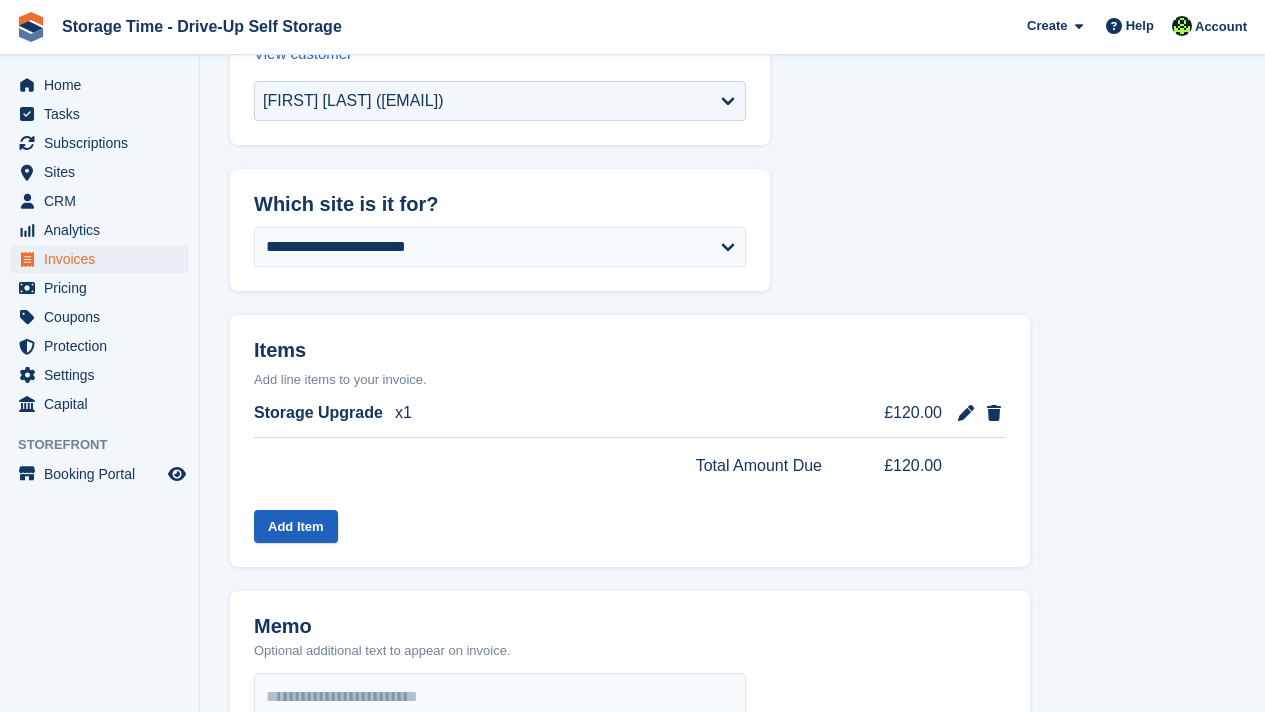 click on "Add Item" at bounding box center [296, 526] 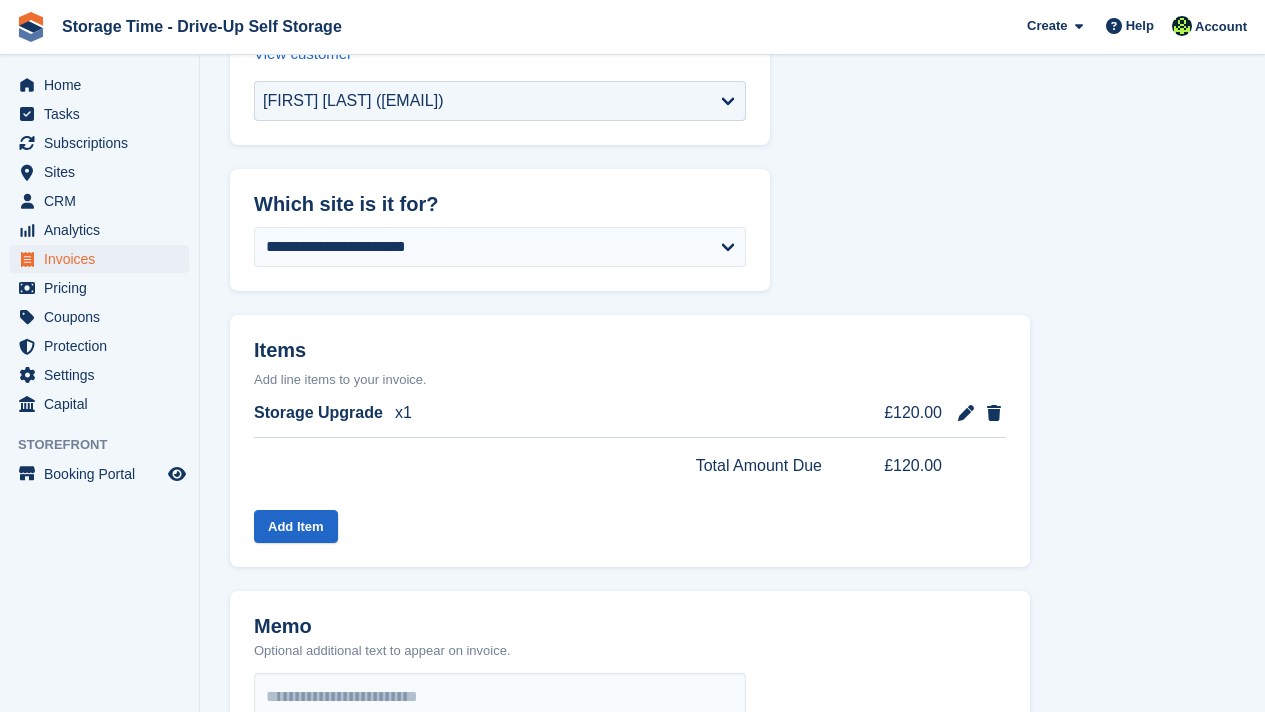 select on "******" 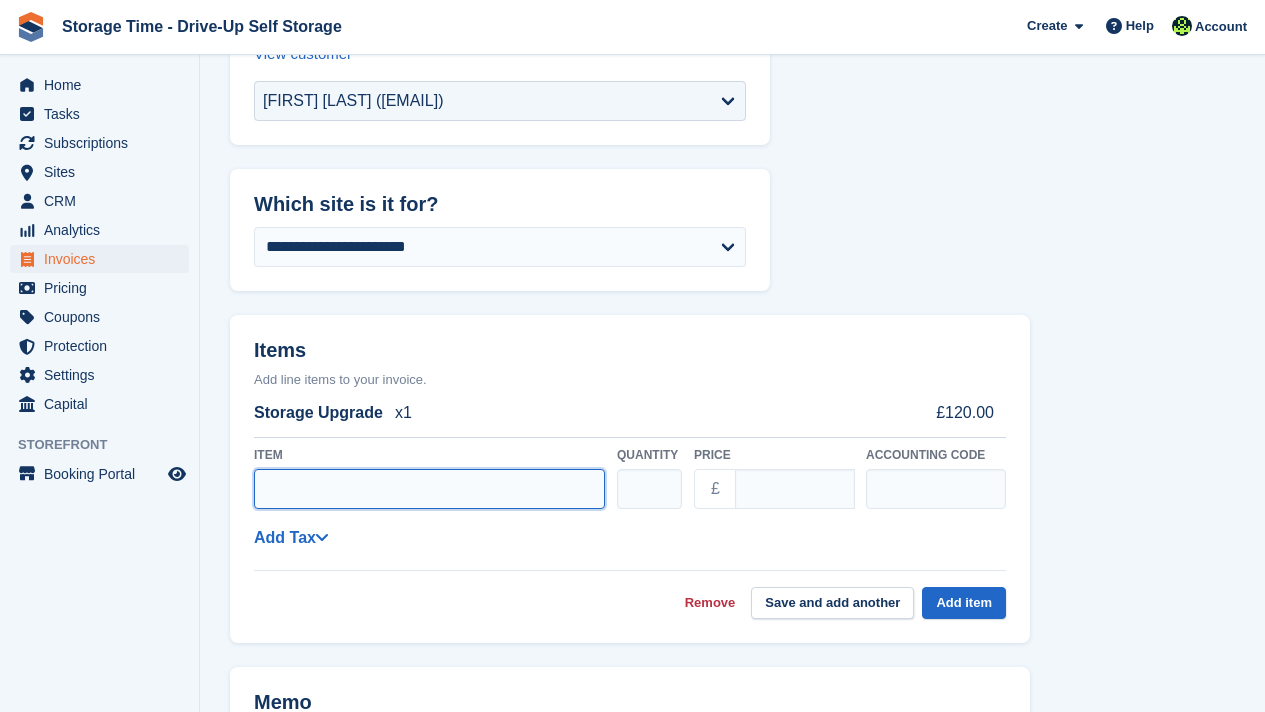 click on "Item" at bounding box center [429, 489] 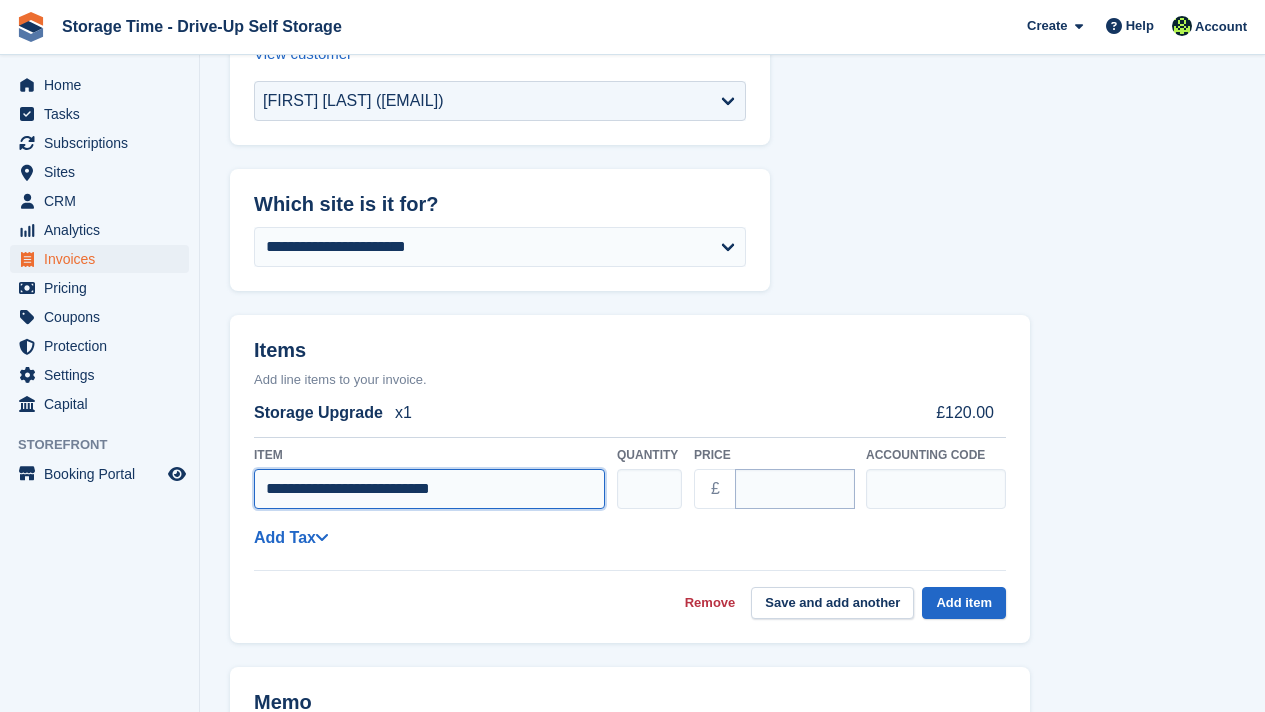 type on "**********" 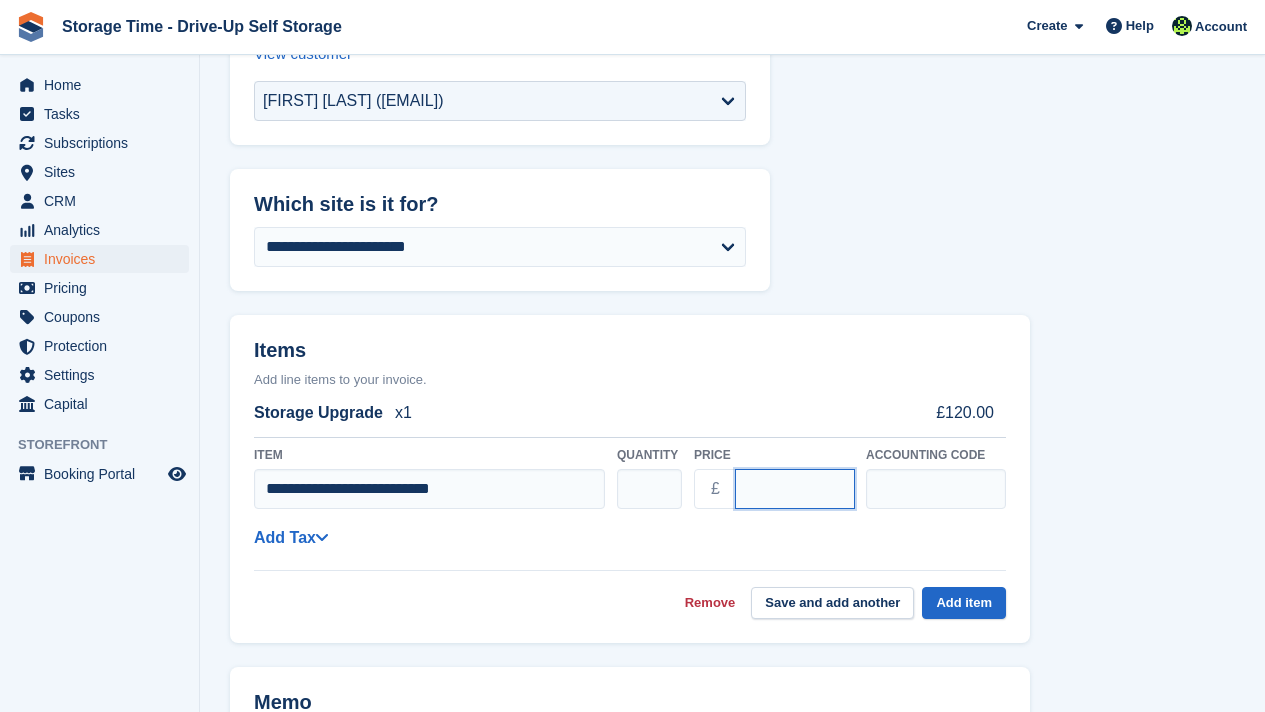drag, startPoint x: 793, startPoint y: 476, endPoint x: 803, endPoint y: 494, distance: 20.59126 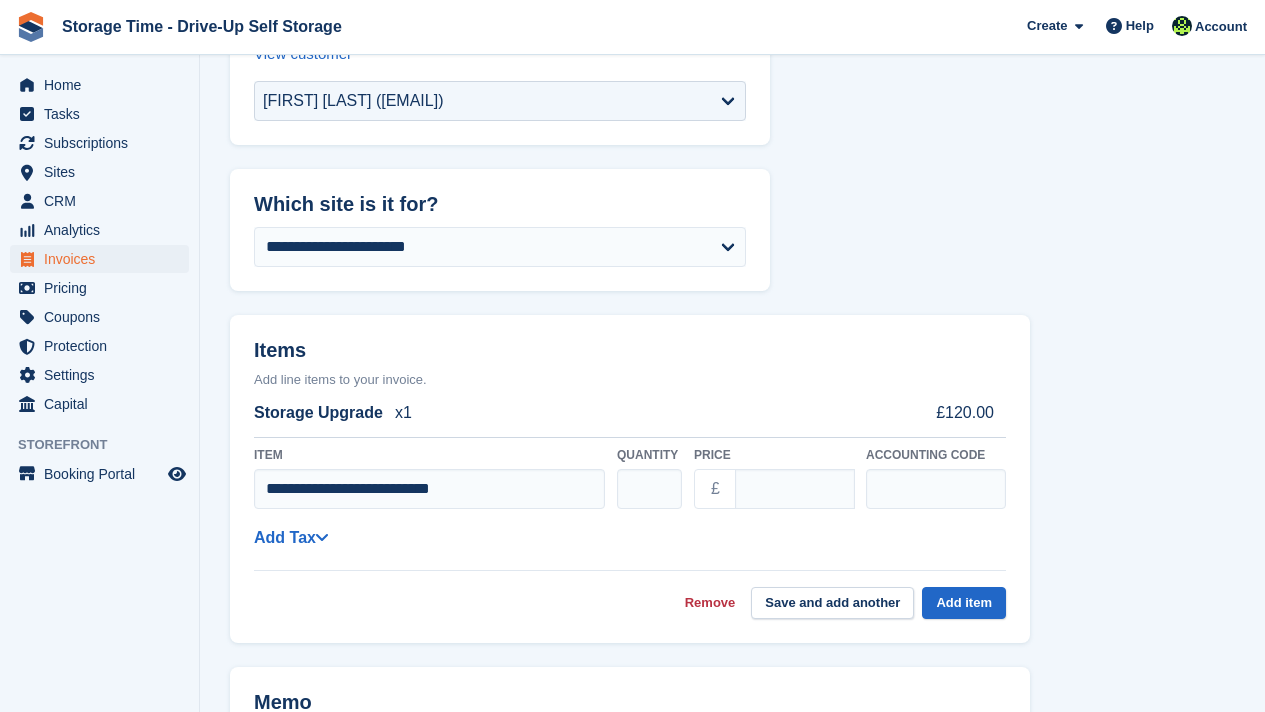 click on "Remove
Save and add another
Add item" at bounding box center [630, 595] 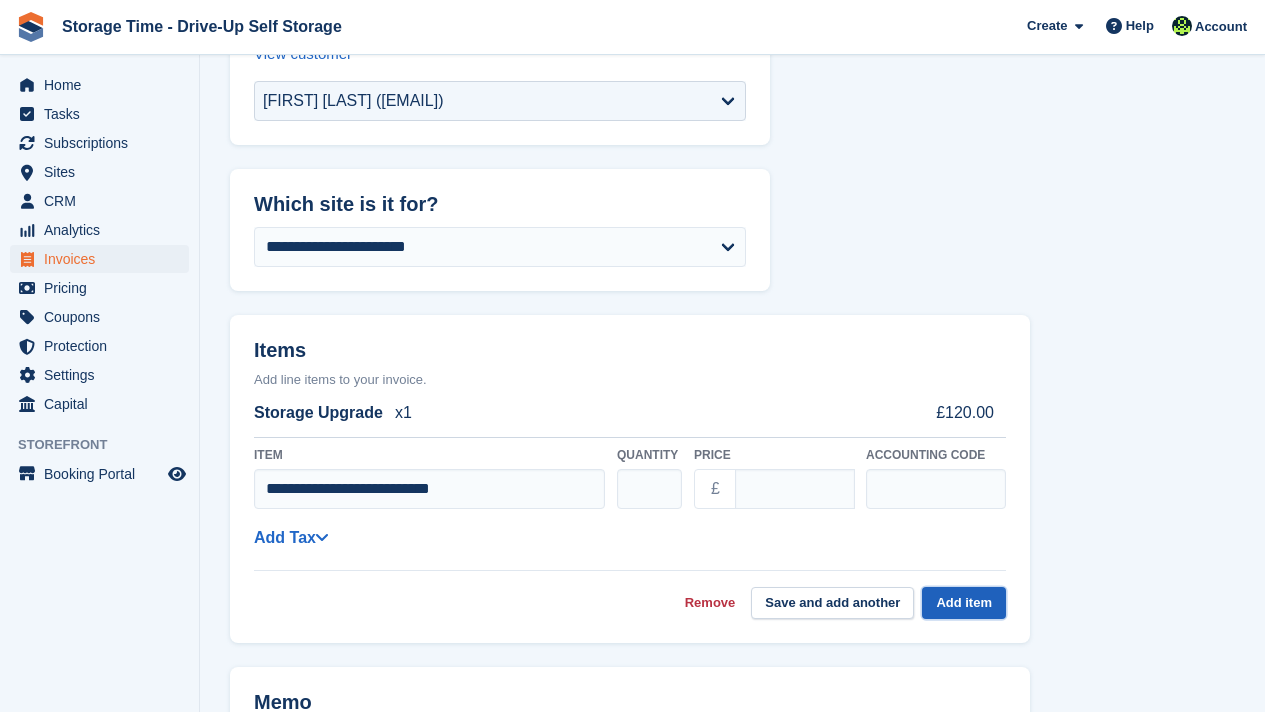 click on "Add item" at bounding box center (964, 603) 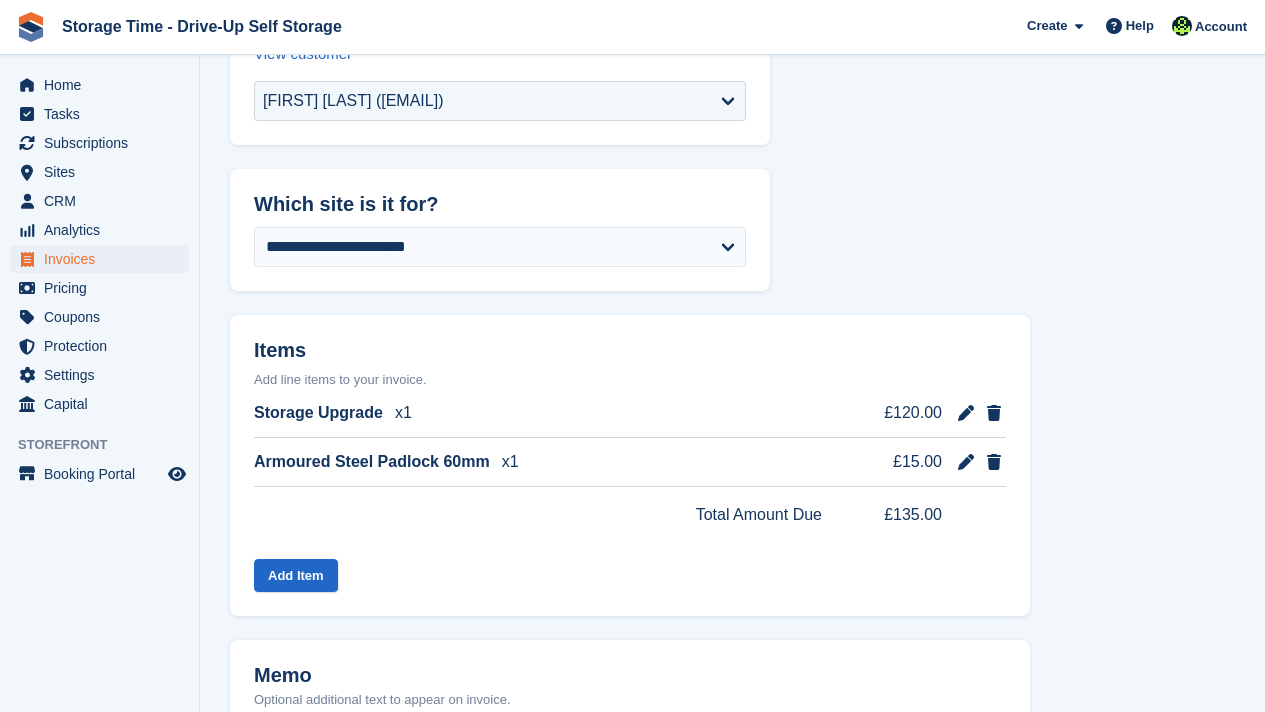 click on "**********" at bounding box center [732, 609] 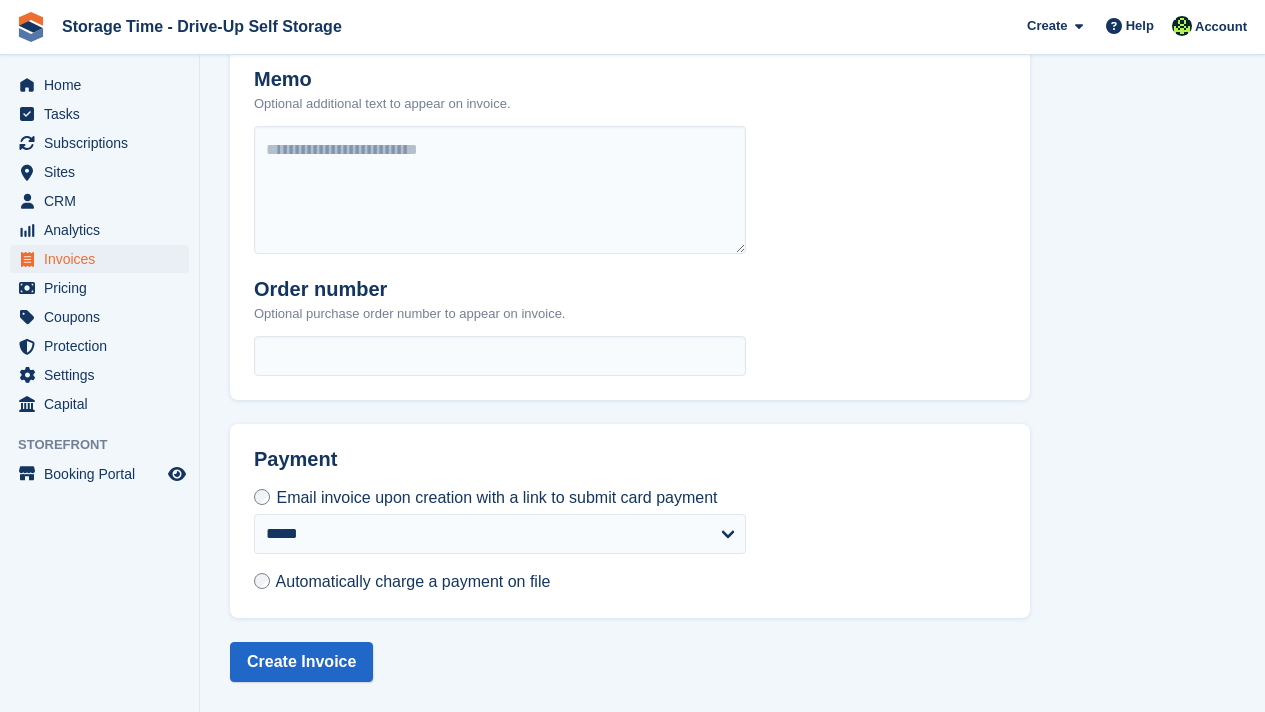 scroll, scrollTop: 974, scrollLeft: 0, axis: vertical 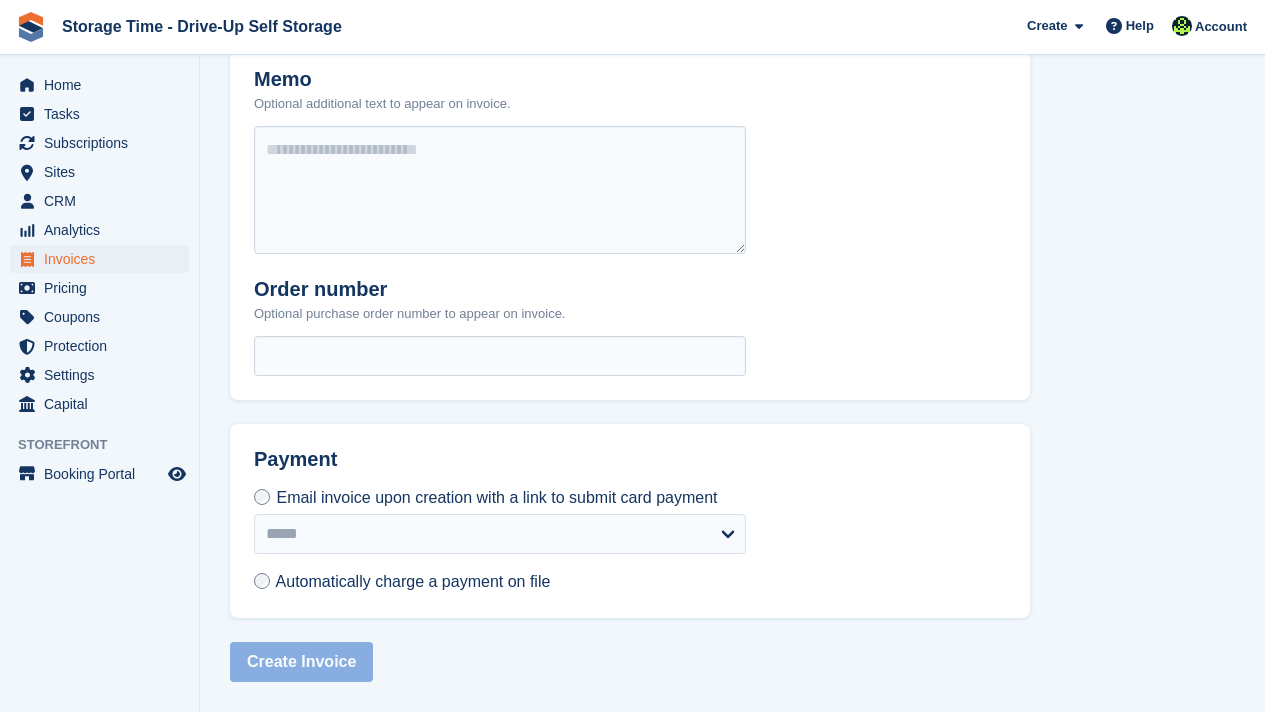 select on "******" 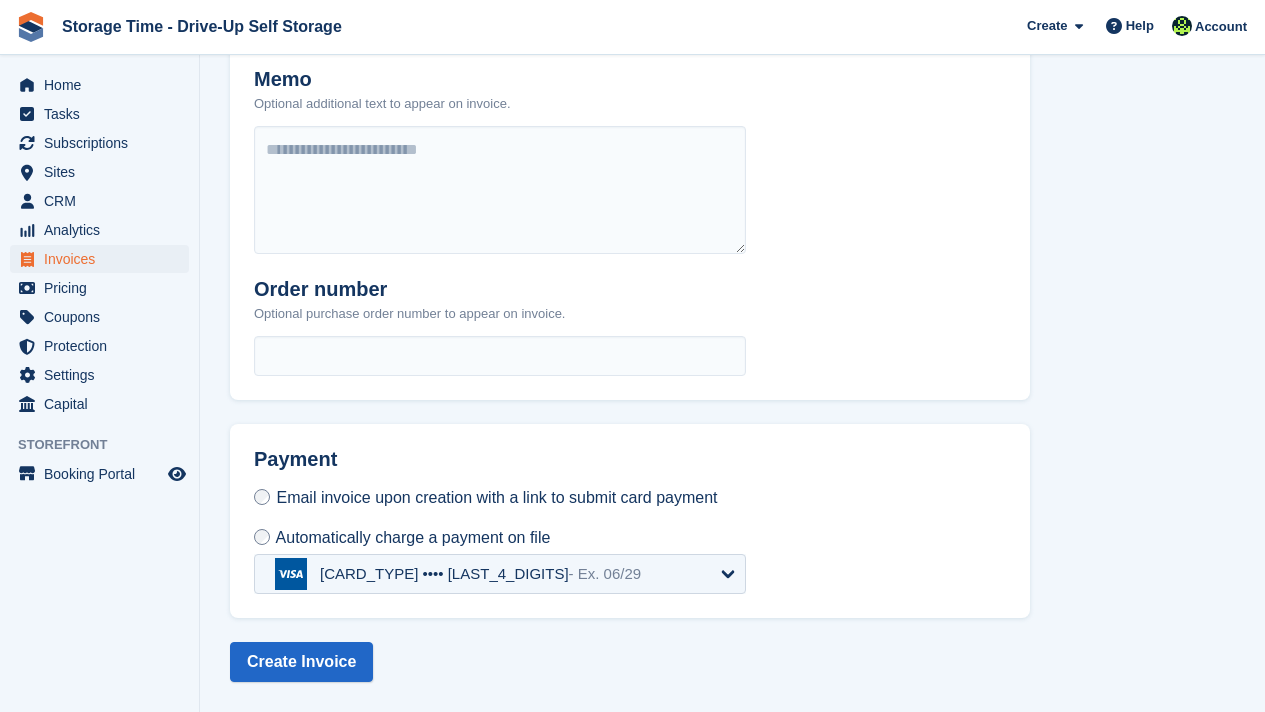 click on "[CARD_TYPE] •••• [LAST_4_DIGITS]
- Ex. [MM]/[YY]" at bounding box center (480, 574) 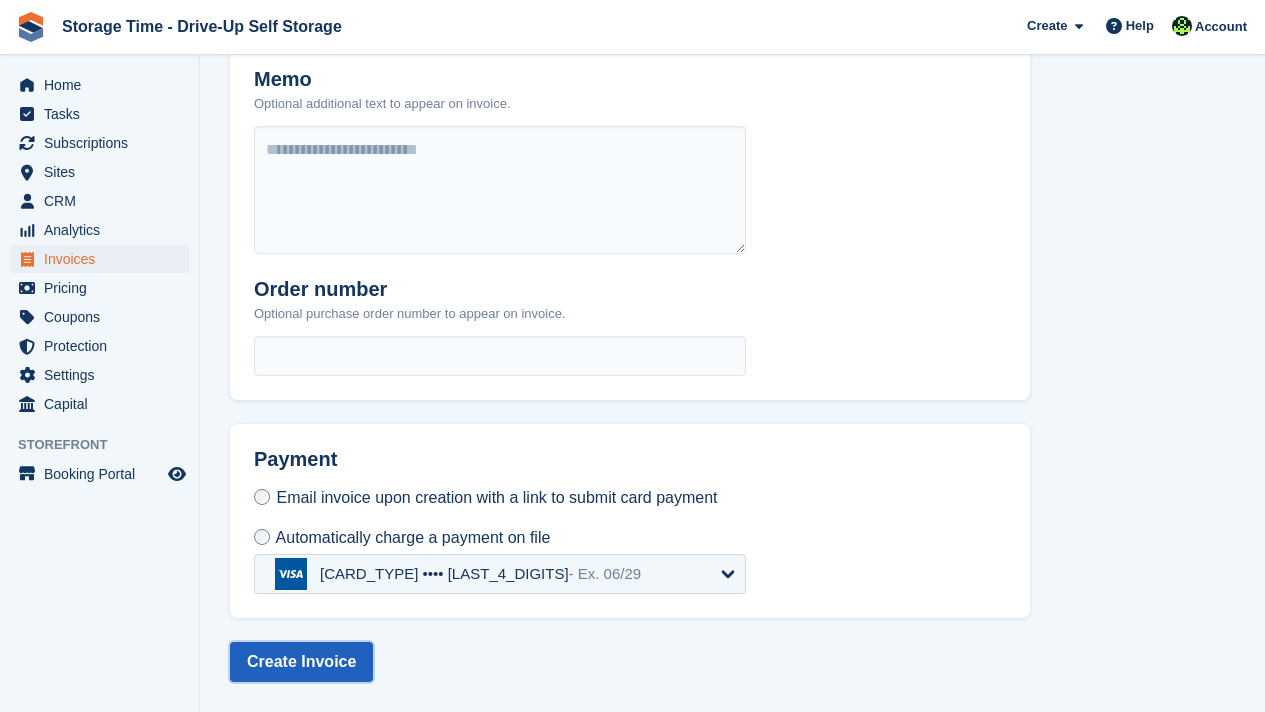 click on "Create Invoice" at bounding box center [301, 662] 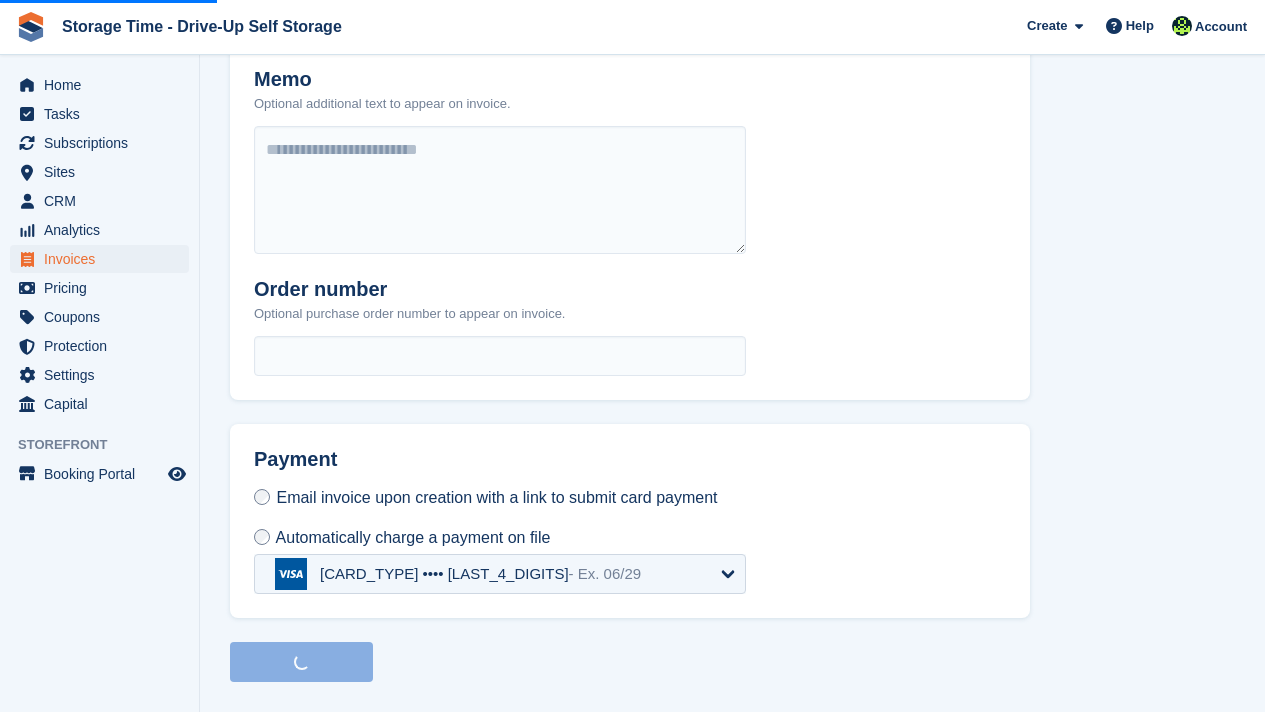 scroll, scrollTop: 0, scrollLeft: 0, axis: both 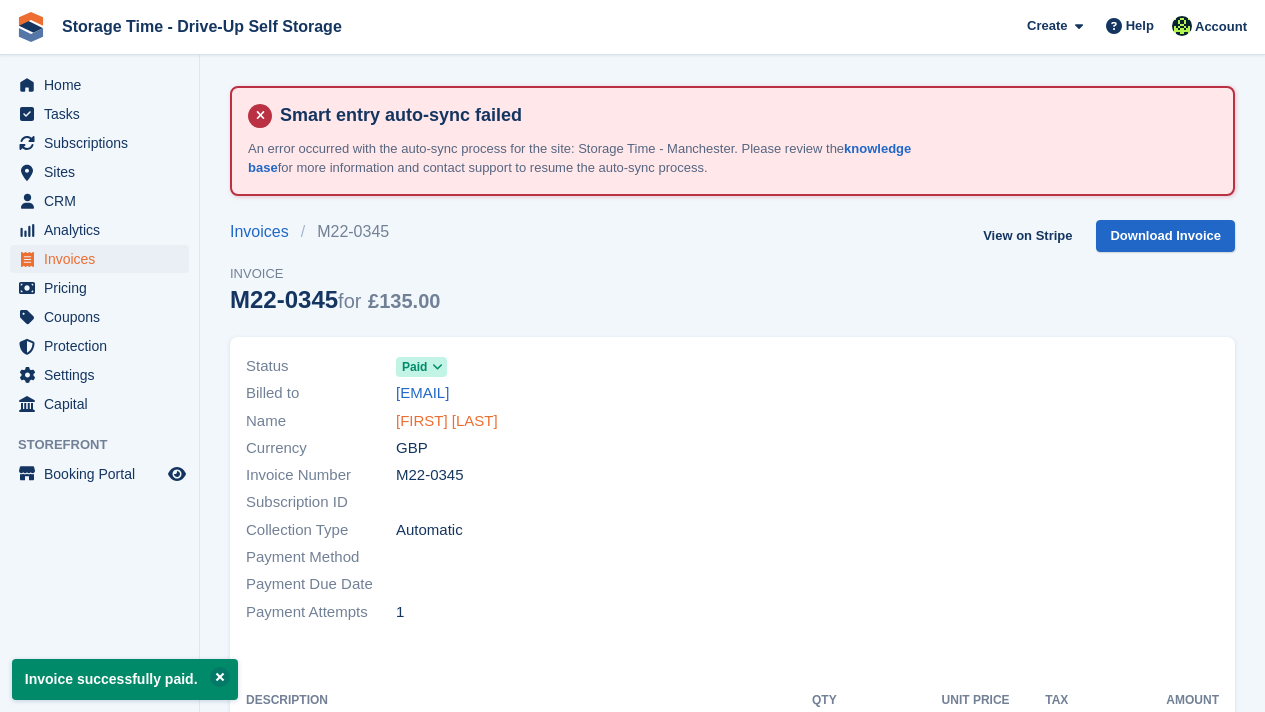 click on "Daniel Wilke" at bounding box center [447, 421] 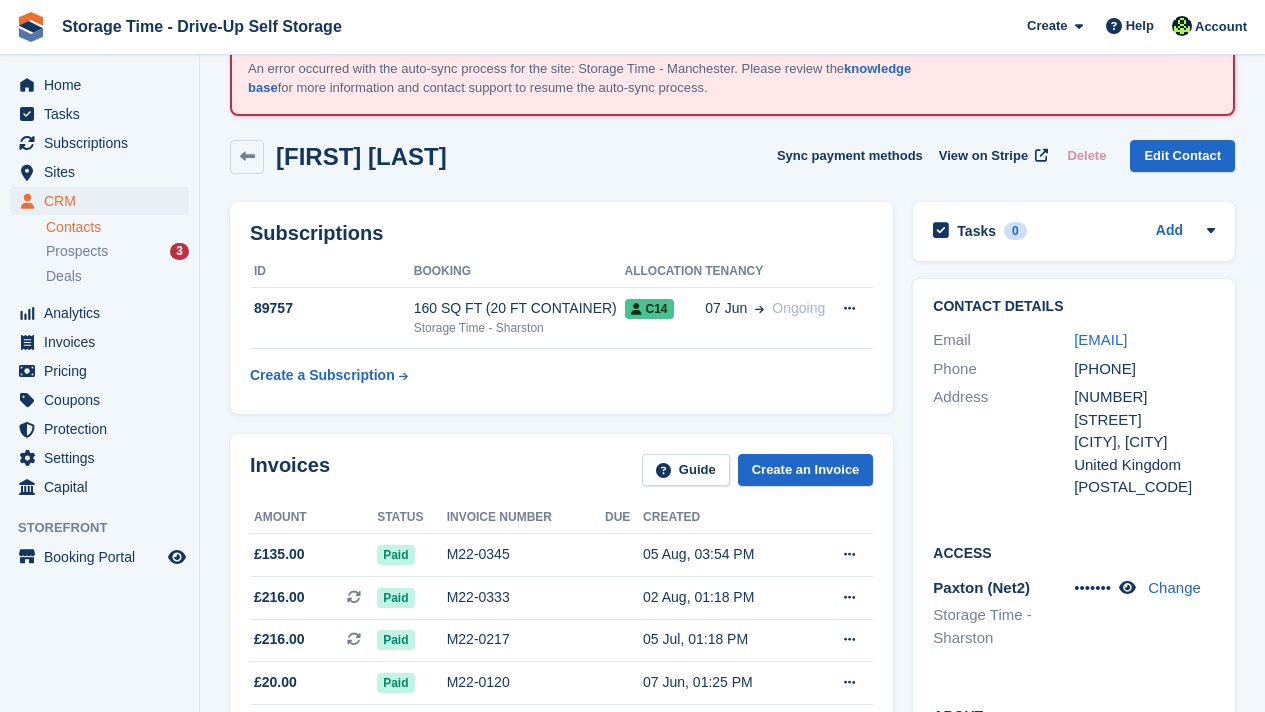 scroll, scrollTop: 40, scrollLeft: 0, axis: vertical 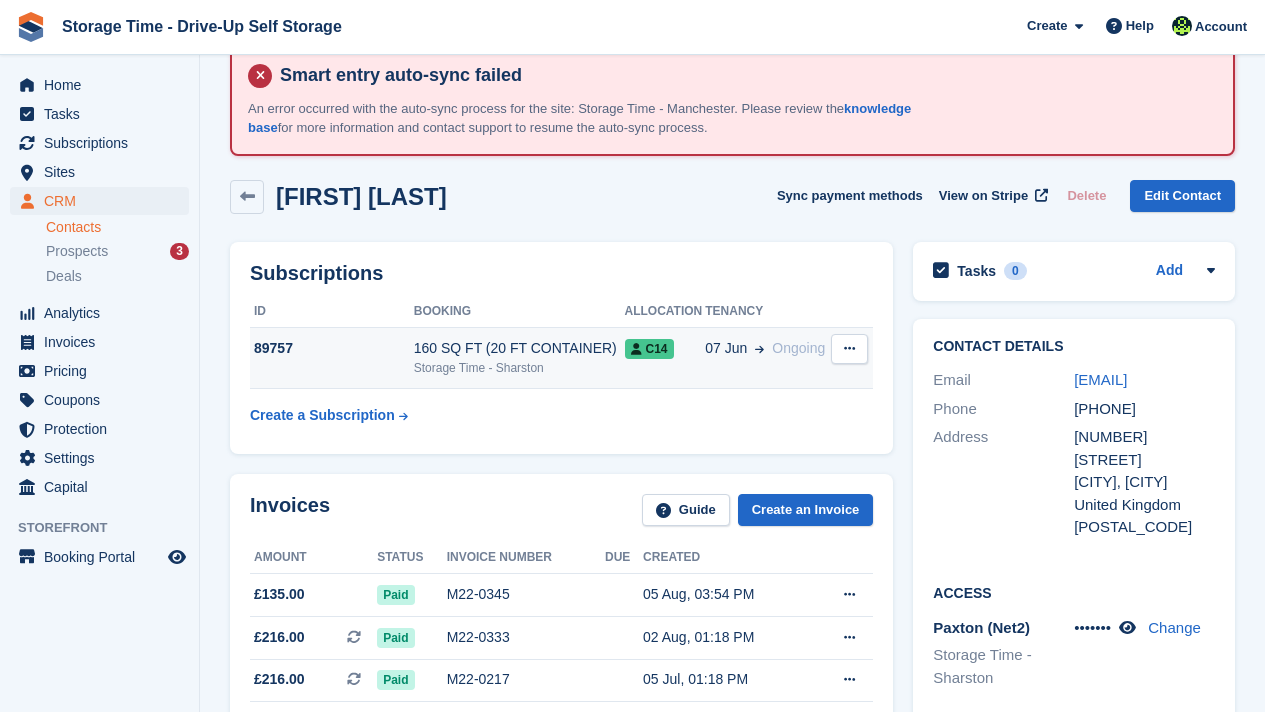 click on "160 SQ FT (20 FT CONTAINER)
Storage Time - Sharston" at bounding box center [519, 358] 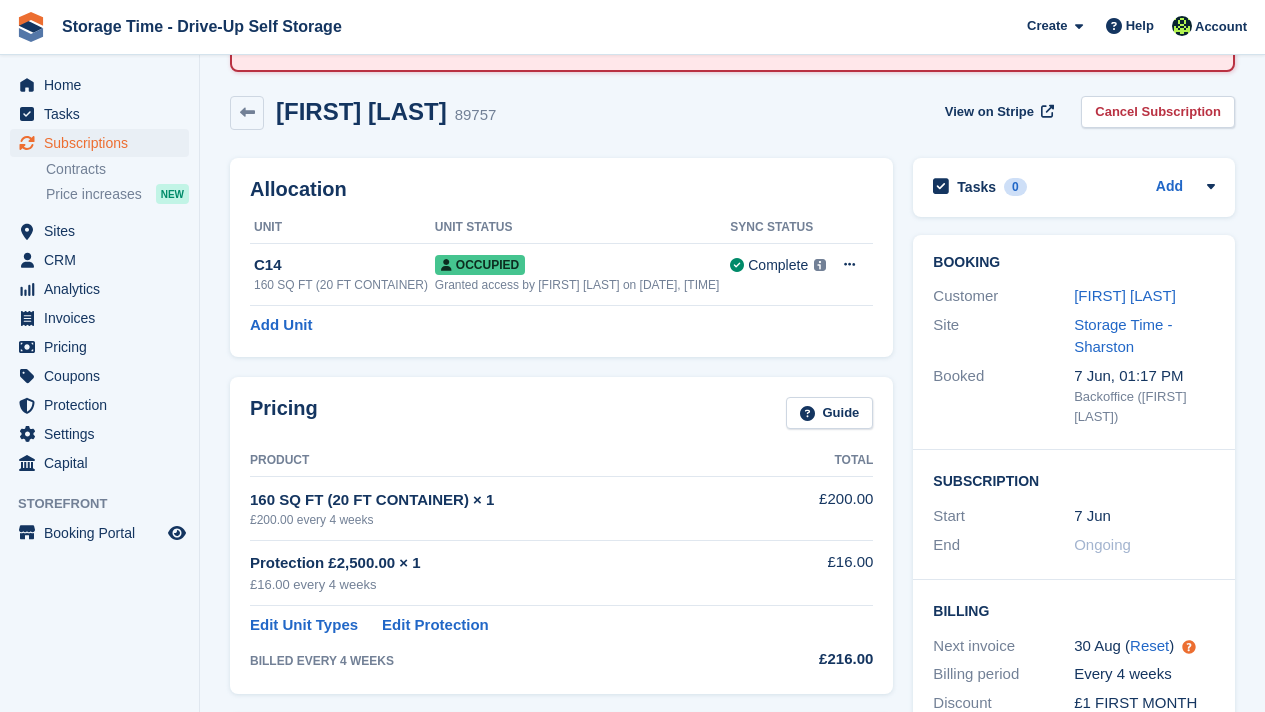 scroll, scrollTop: 120, scrollLeft: 0, axis: vertical 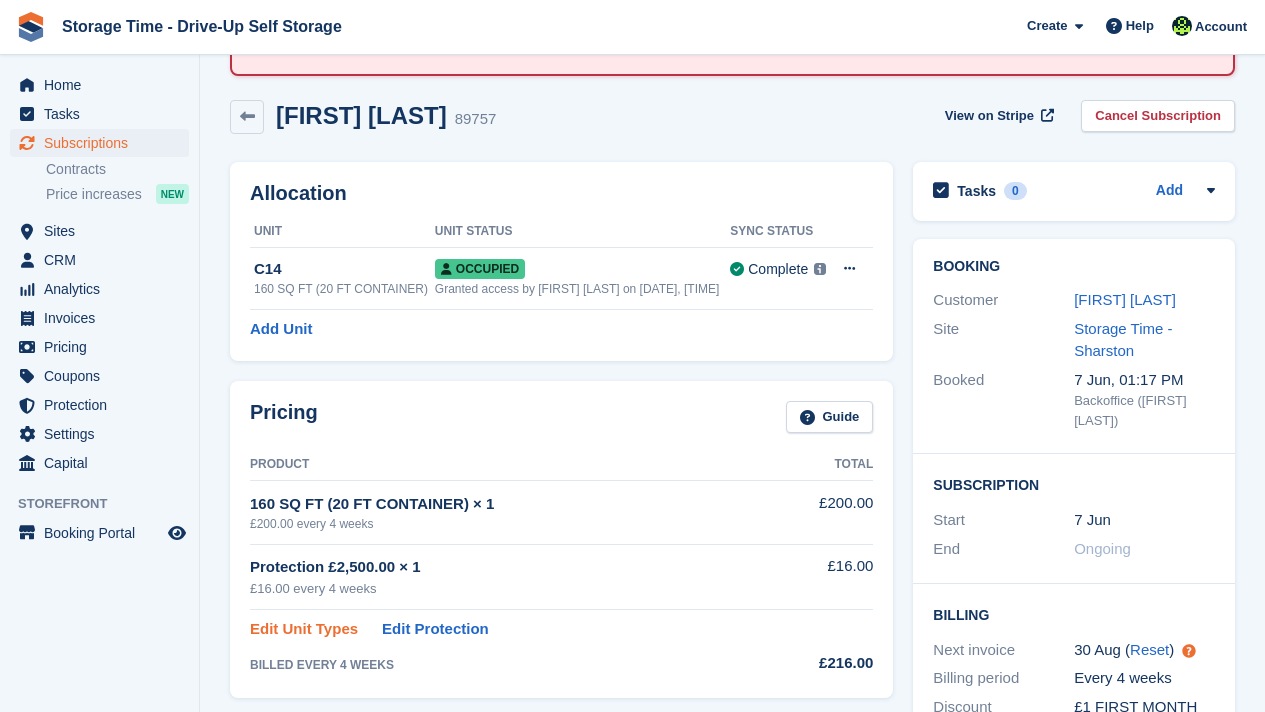 click on "Edit Unit Types" at bounding box center [304, 629] 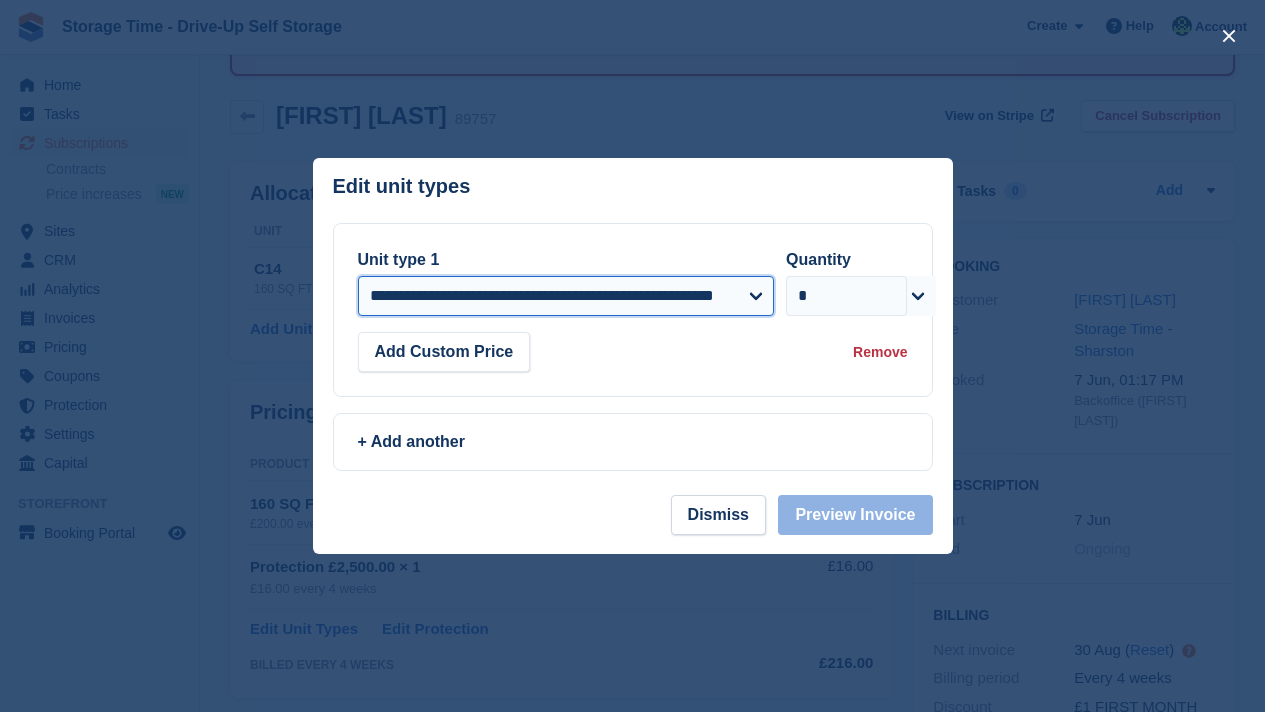 click on "**********" at bounding box center (566, 296) 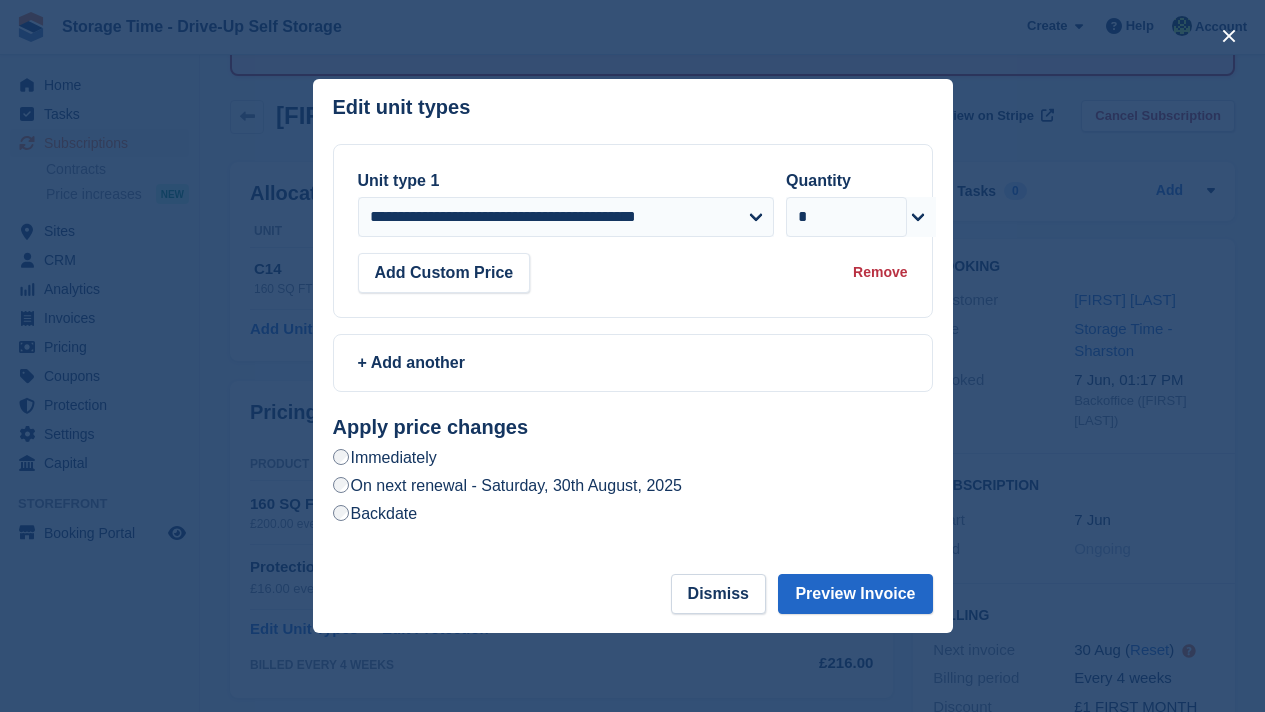 click on "On next renewal - Saturday, 30th August, 2025" at bounding box center [507, 485] 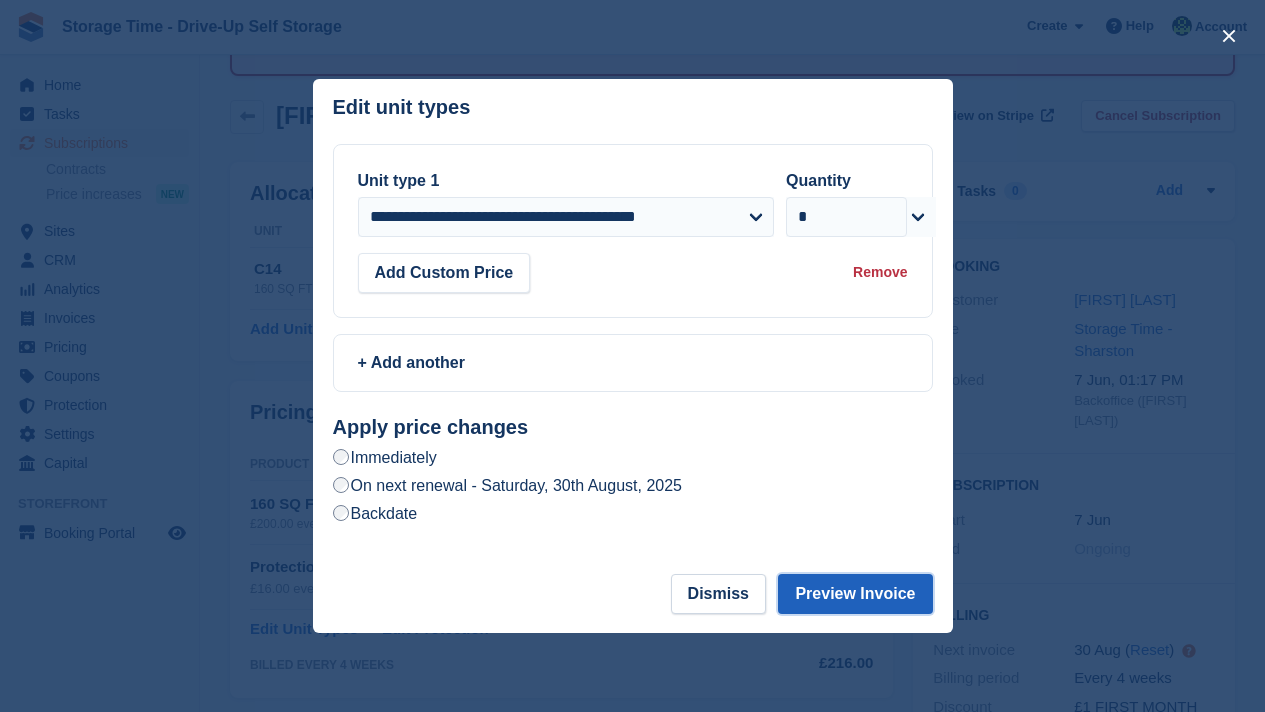 click on "Preview Invoice" at bounding box center (855, 594) 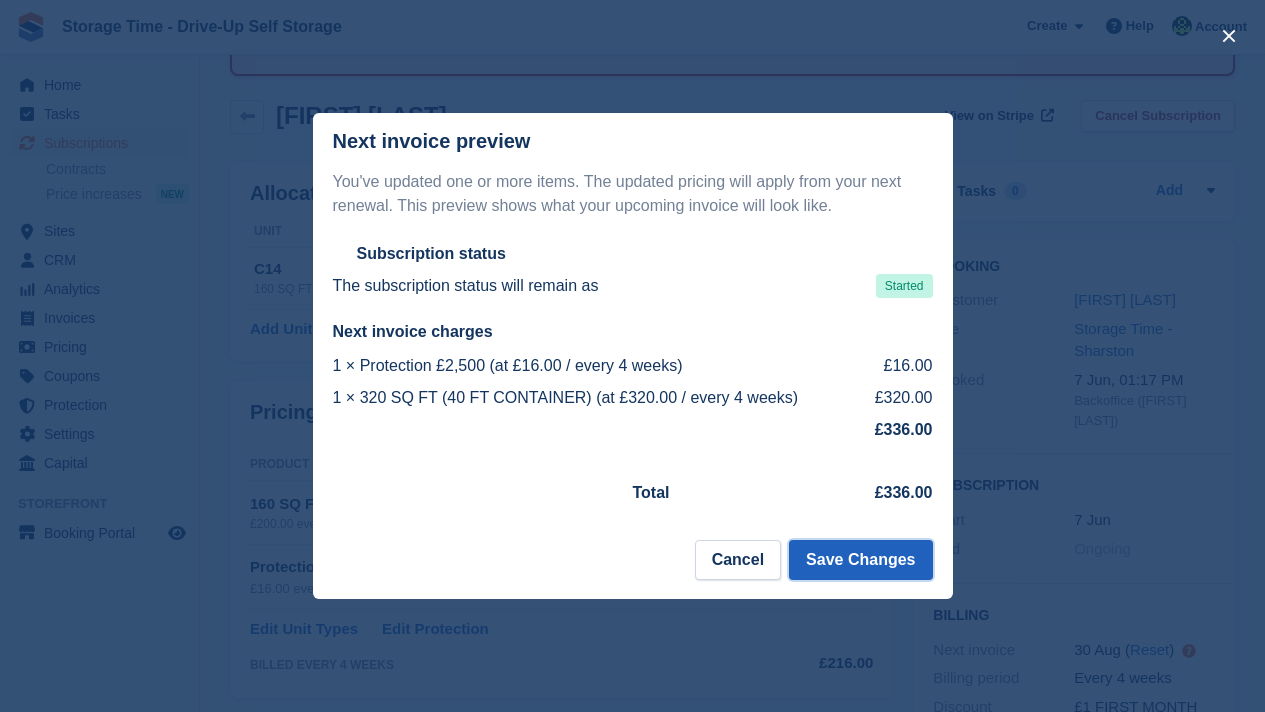click on "Save Changes" at bounding box center [860, 560] 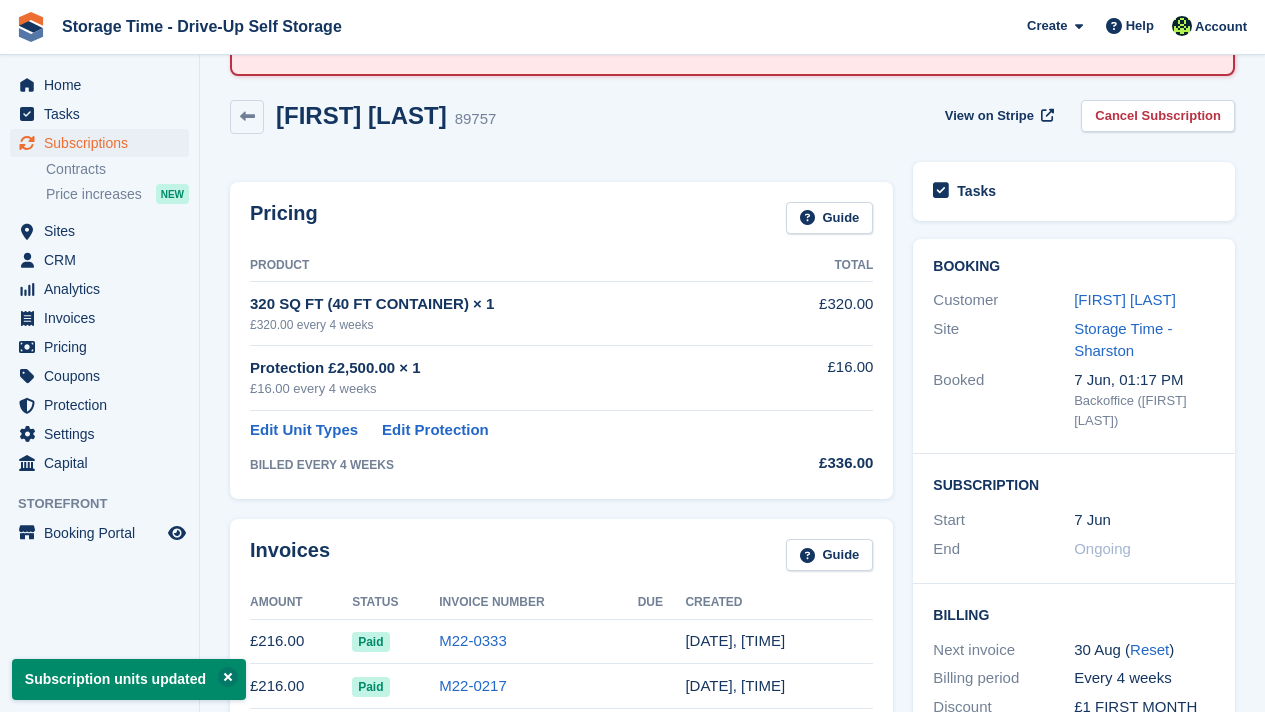 scroll, scrollTop: 0, scrollLeft: 0, axis: both 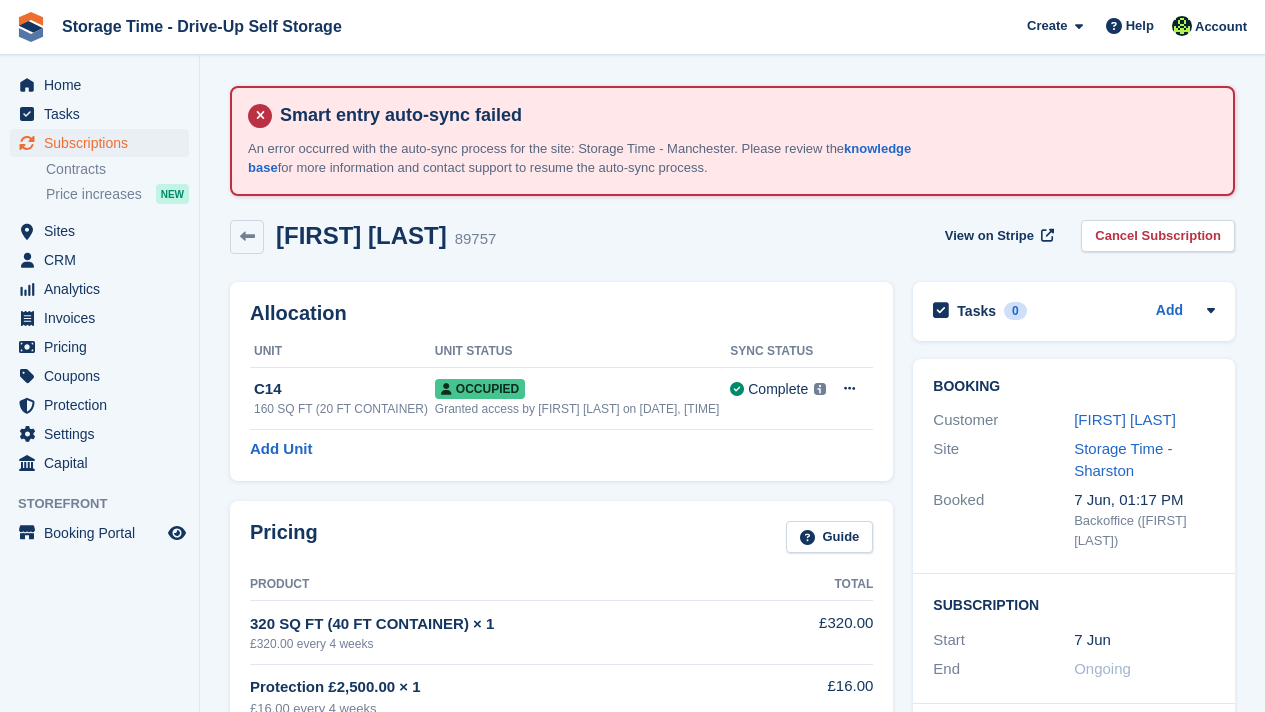 click on "Booking
Customer
Daniel Wilke
Site
Storage Time - Sharston
Booked
7 Jun, 01:17 PM
Backoffice (Zain Sarwar)" at bounding box center (1074, 467) 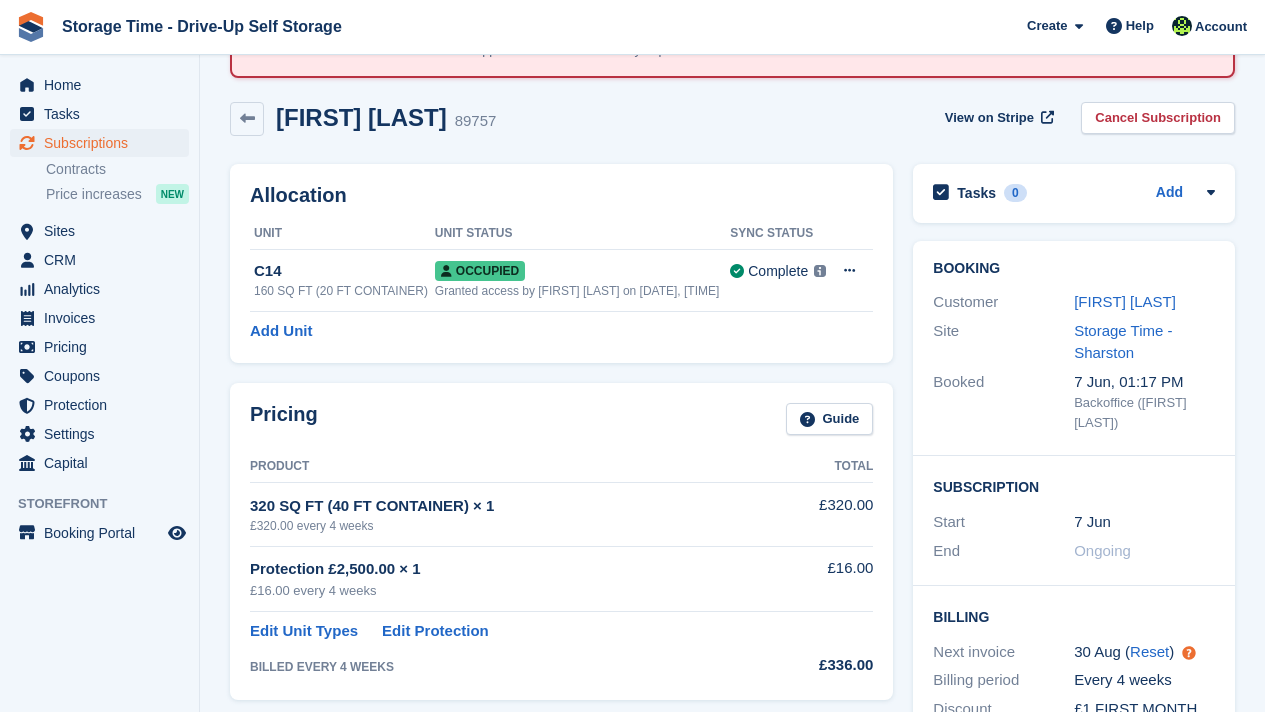 scroll, scrollTop: 40, scrollLeft: 0, axis: vertical 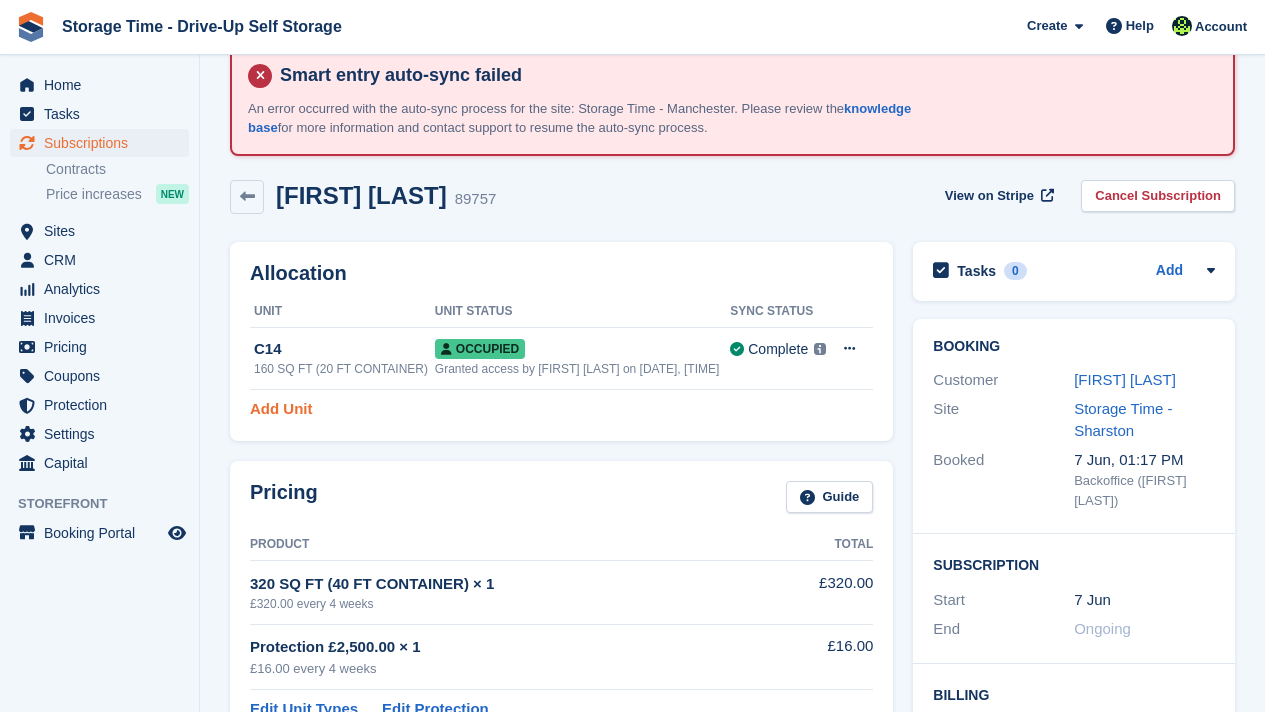 click on "Add Unit" at bounding box center (281, 409) 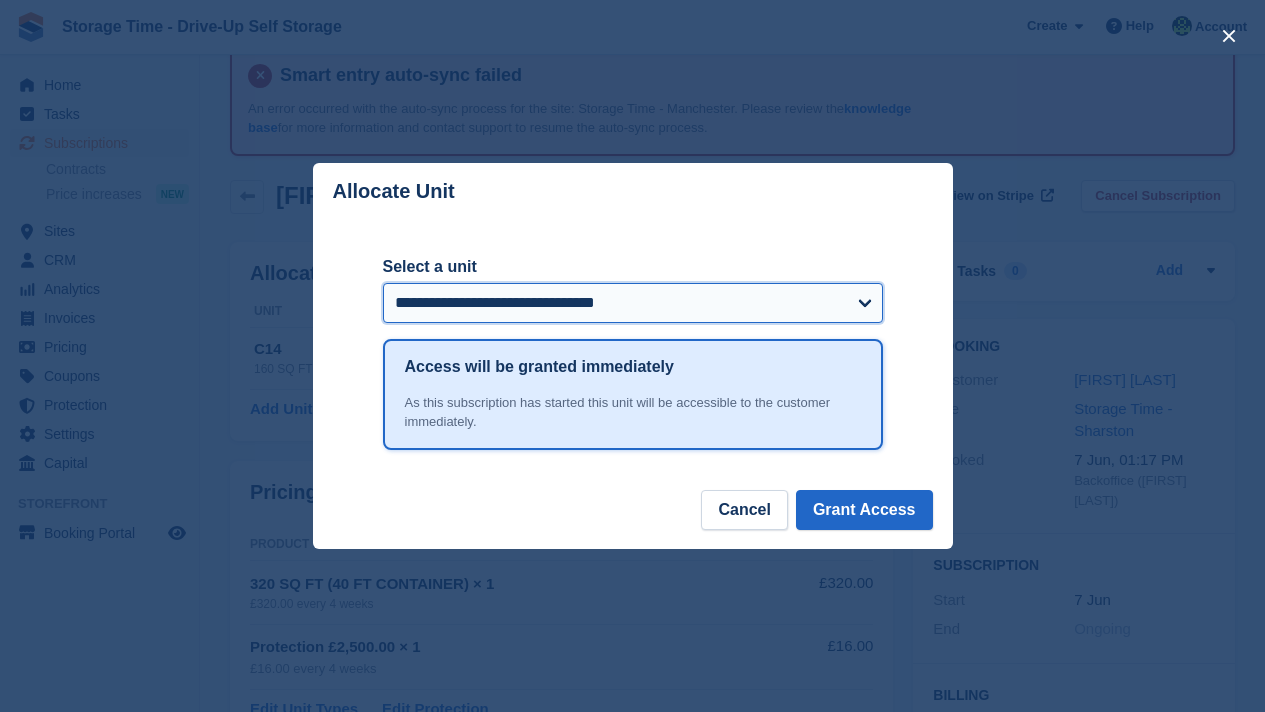 click on "**********" at bounding box center [633, 303] 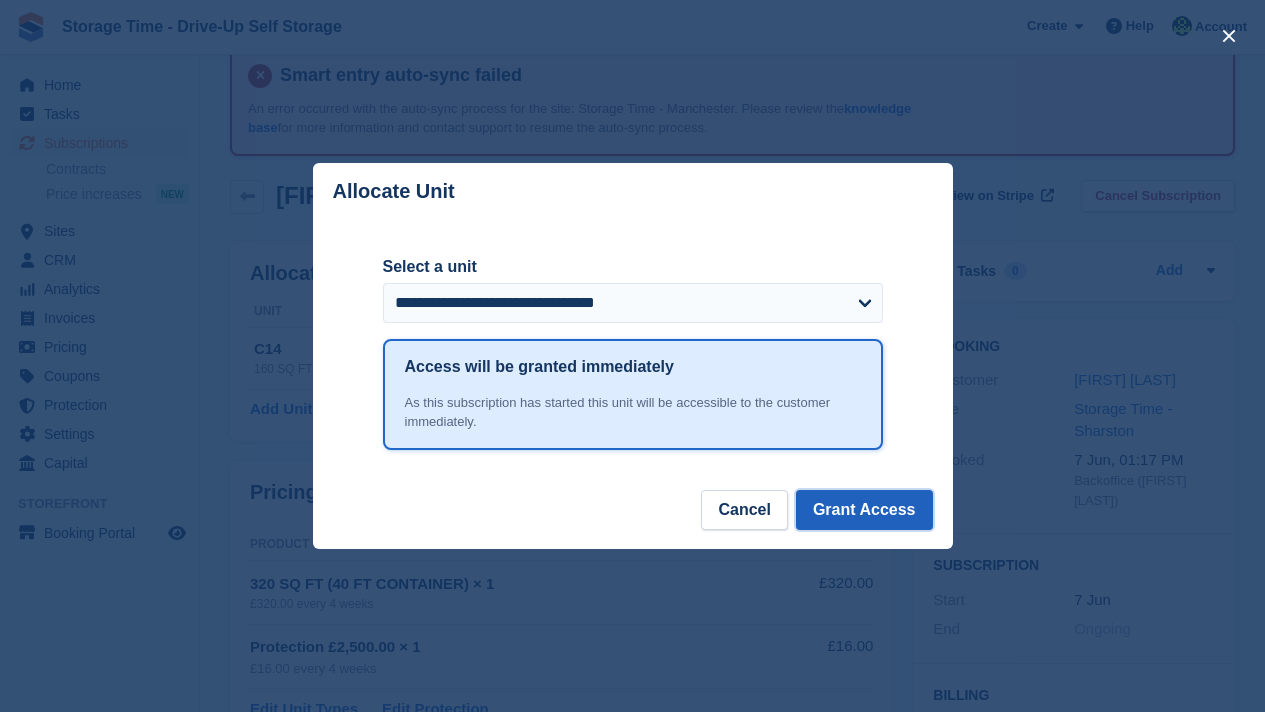 click on "Grant Access" at bounding box center (864, 510) 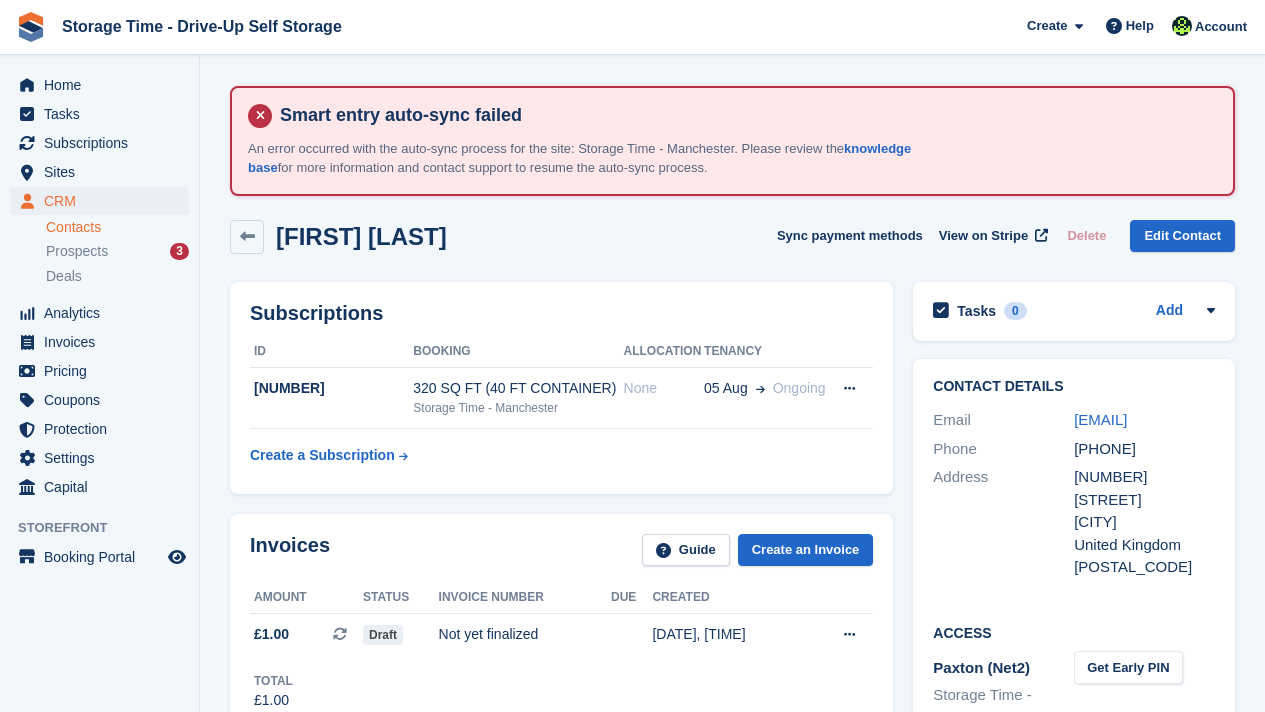 scroll, scrollTop: 0, scrollLeft: 0, axis: both 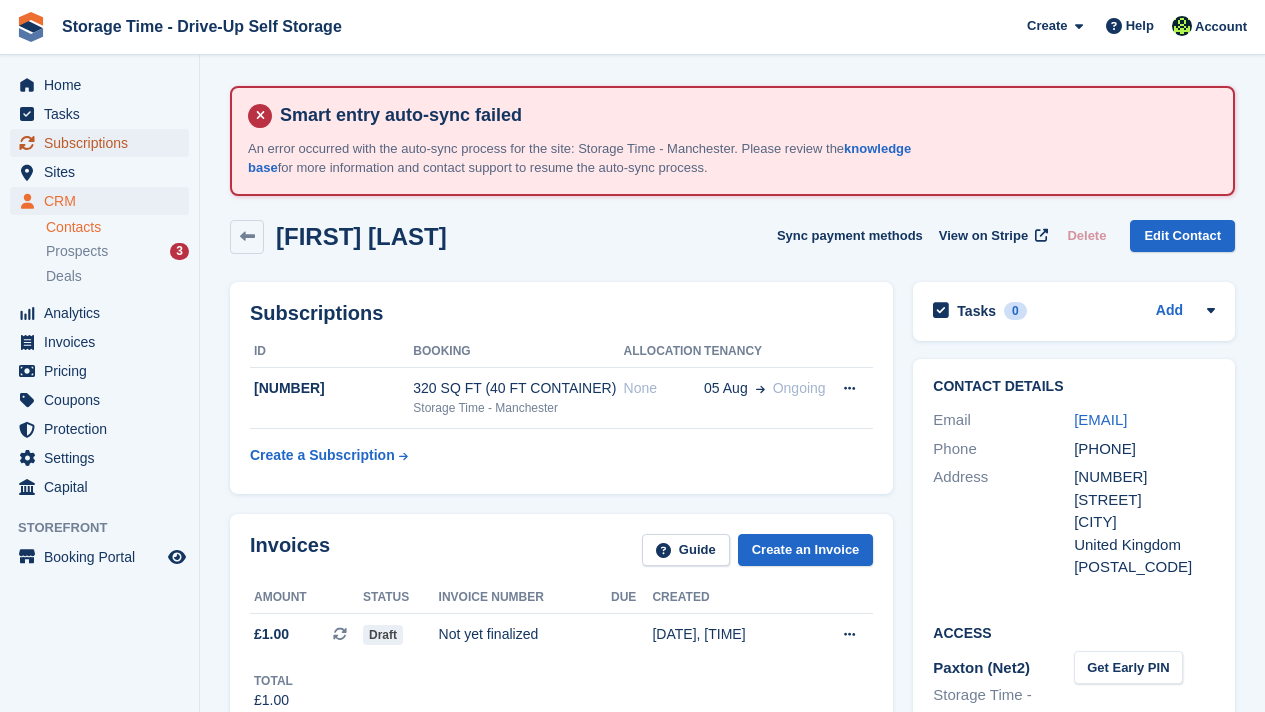 click on "Subscriptions" at bounding box center [104, 143] 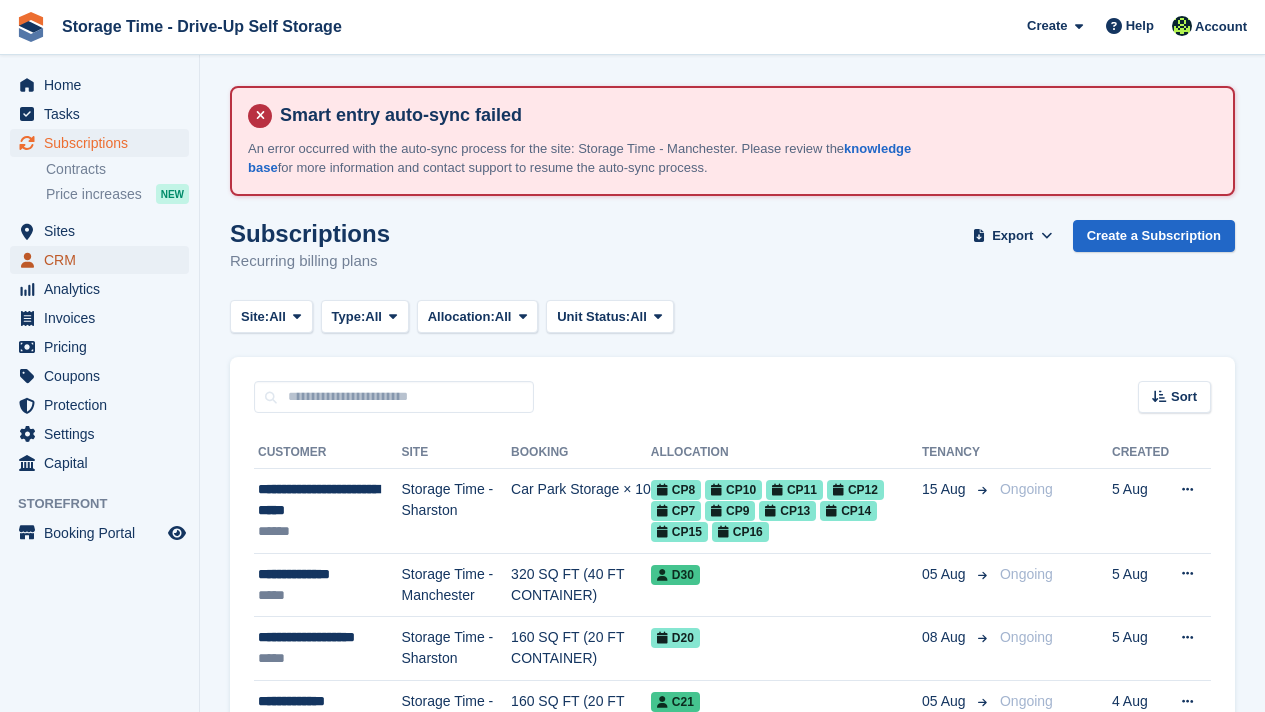click on "CRM" at bounding box center [104, 260] 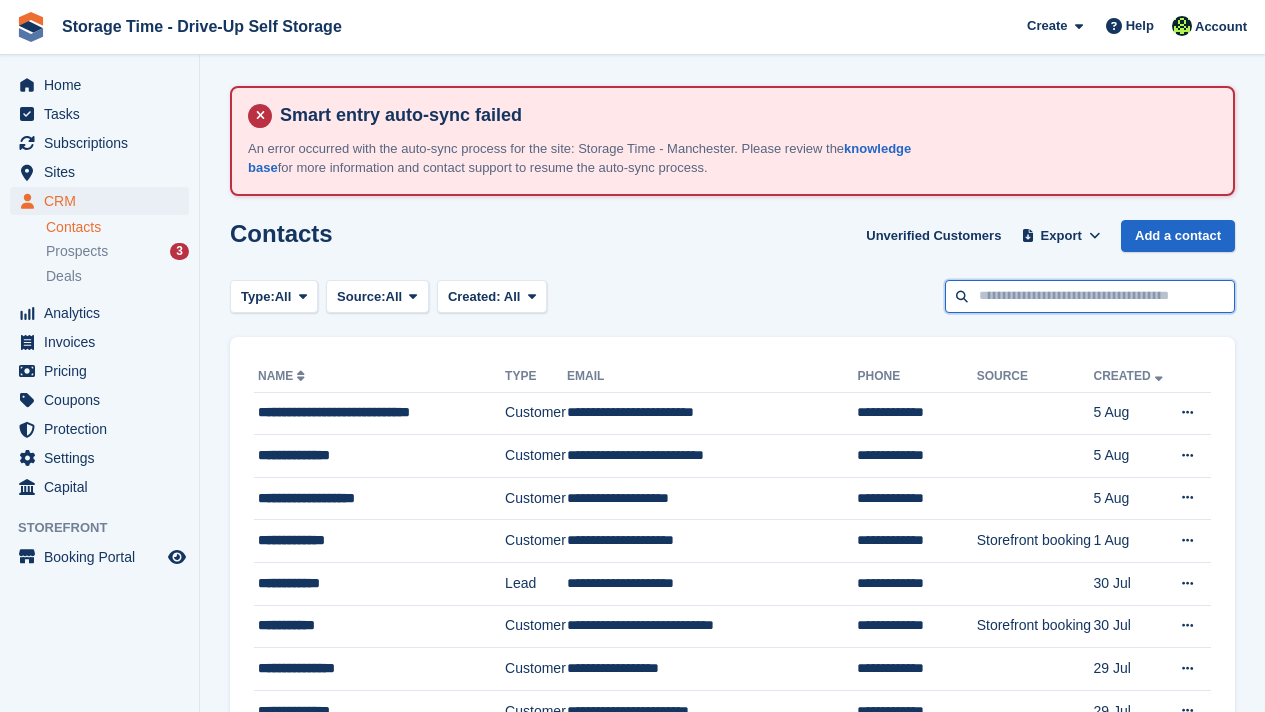 click at bounding box center (1090, 296) 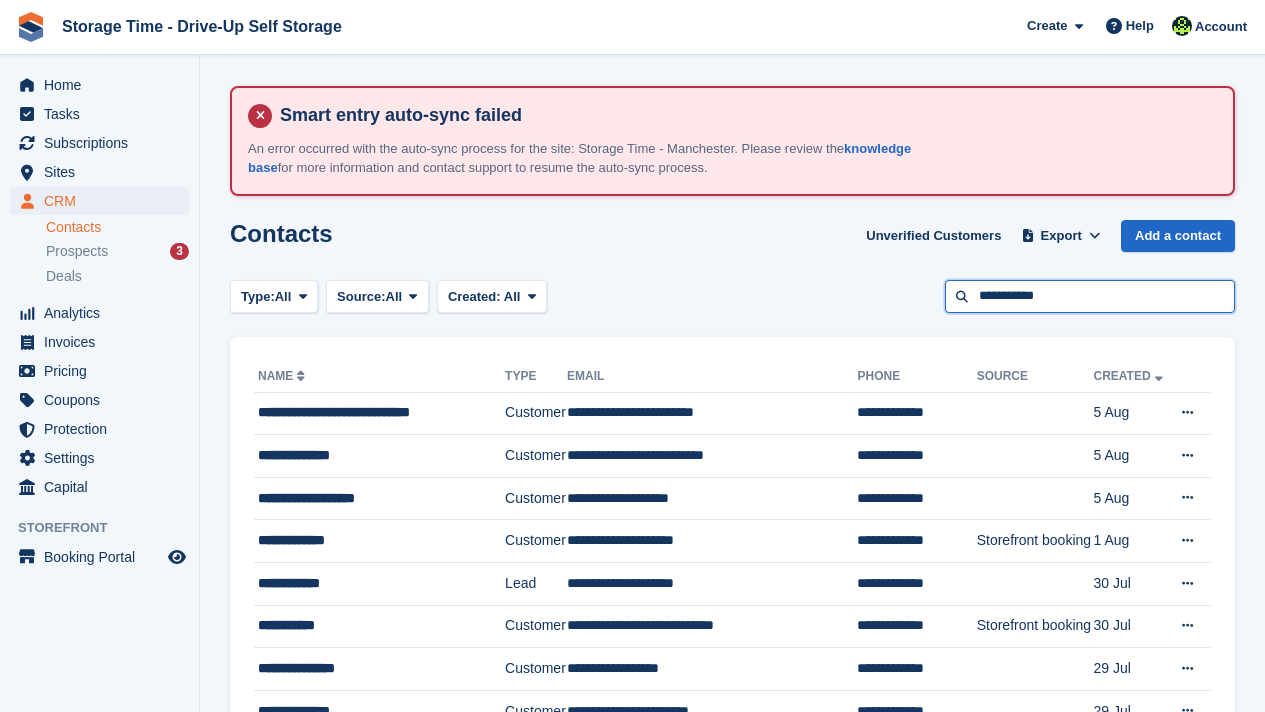 type on "**********" 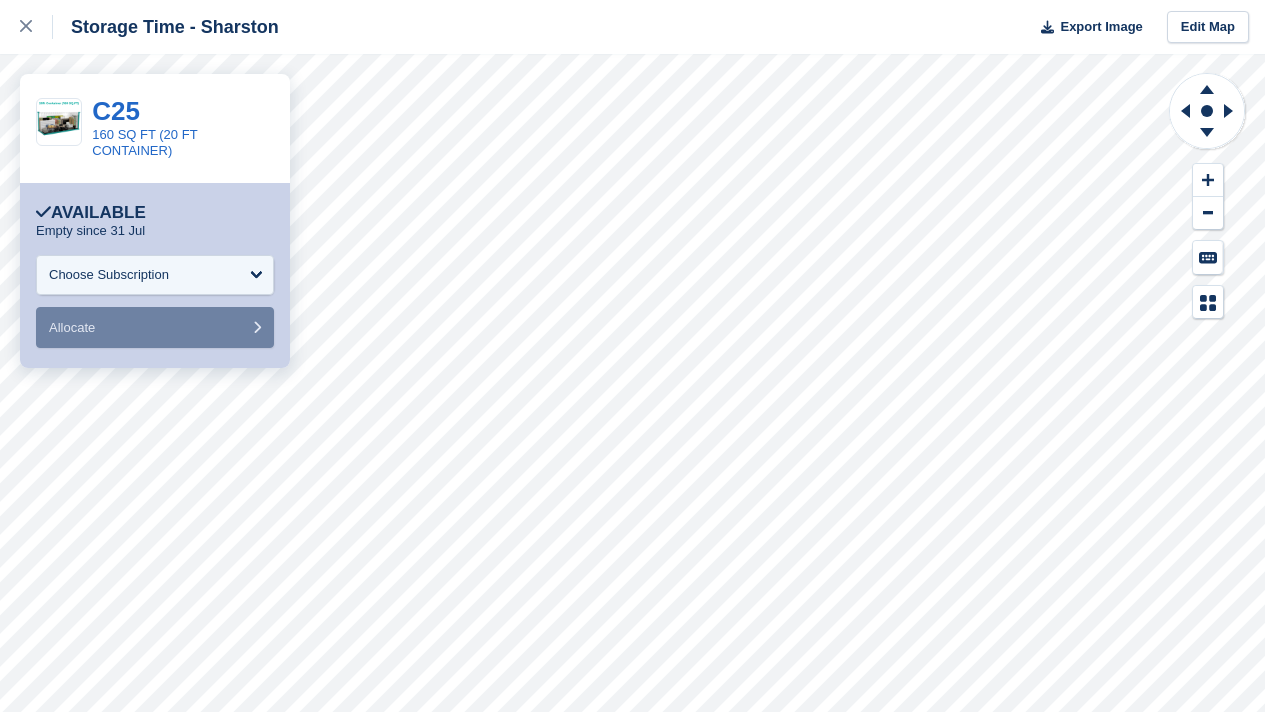 scroll, scrollTop: 0, scrollLeft: 0, axis: both 